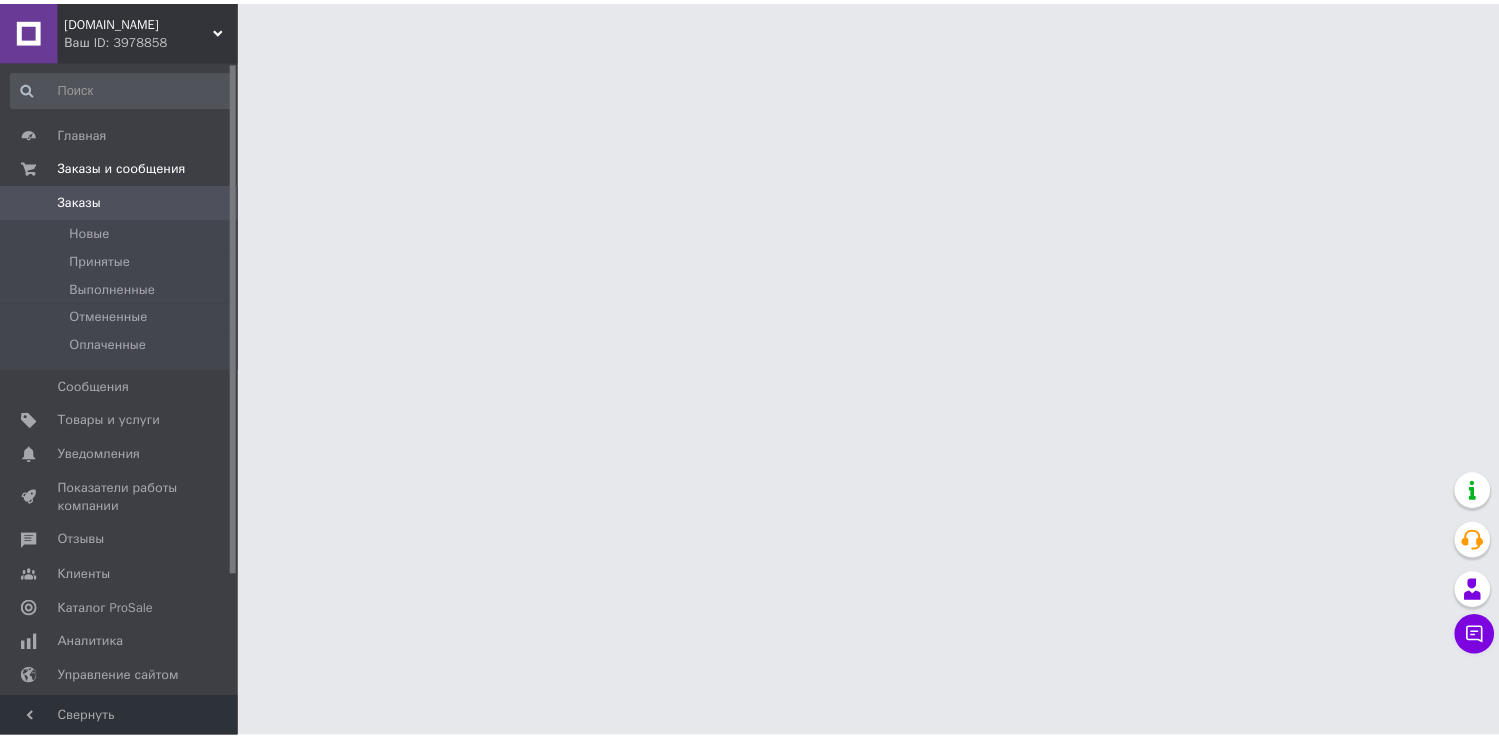 scroll, scrollTop: 0, scrollLeft: 0, axis: both 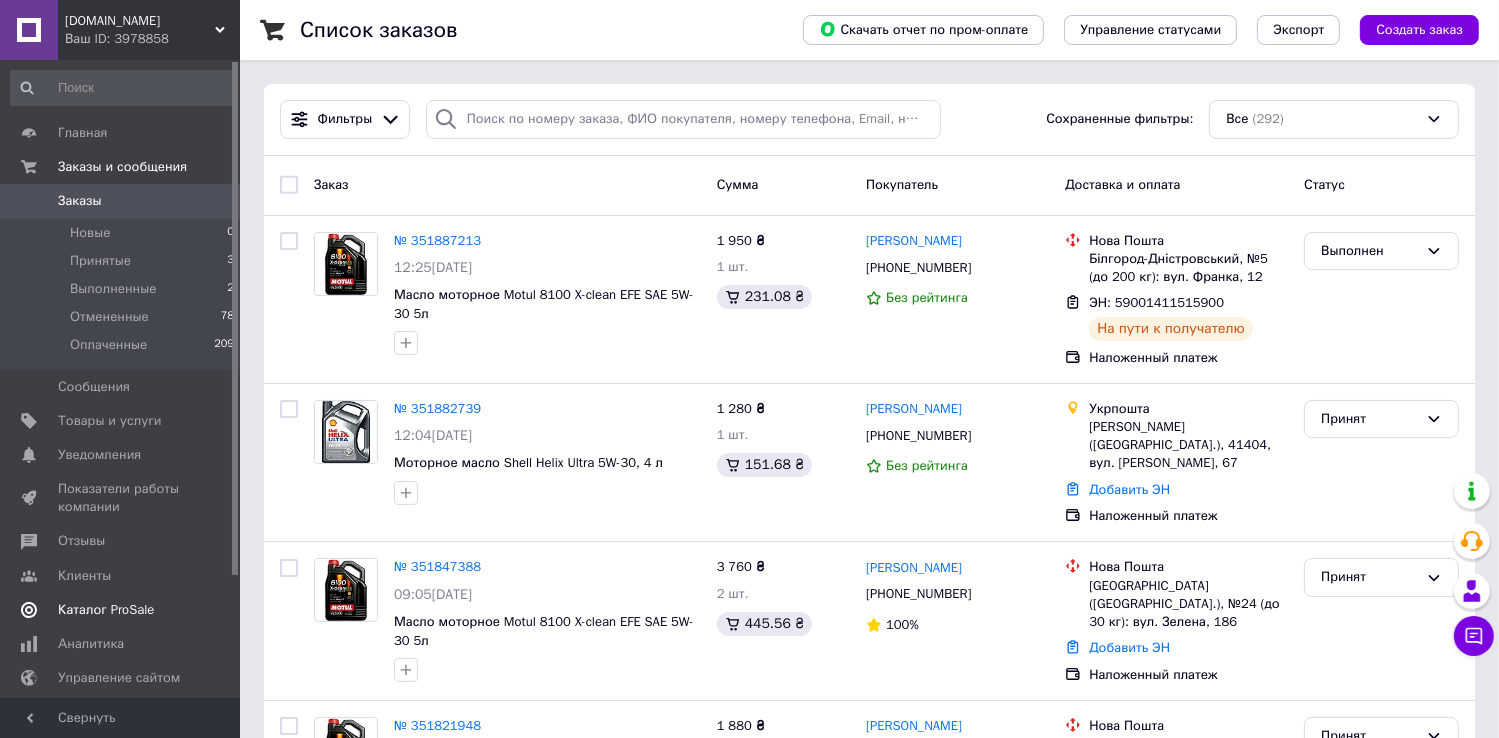 click on "Каталог ProSale" at bounding box center [121, 610] 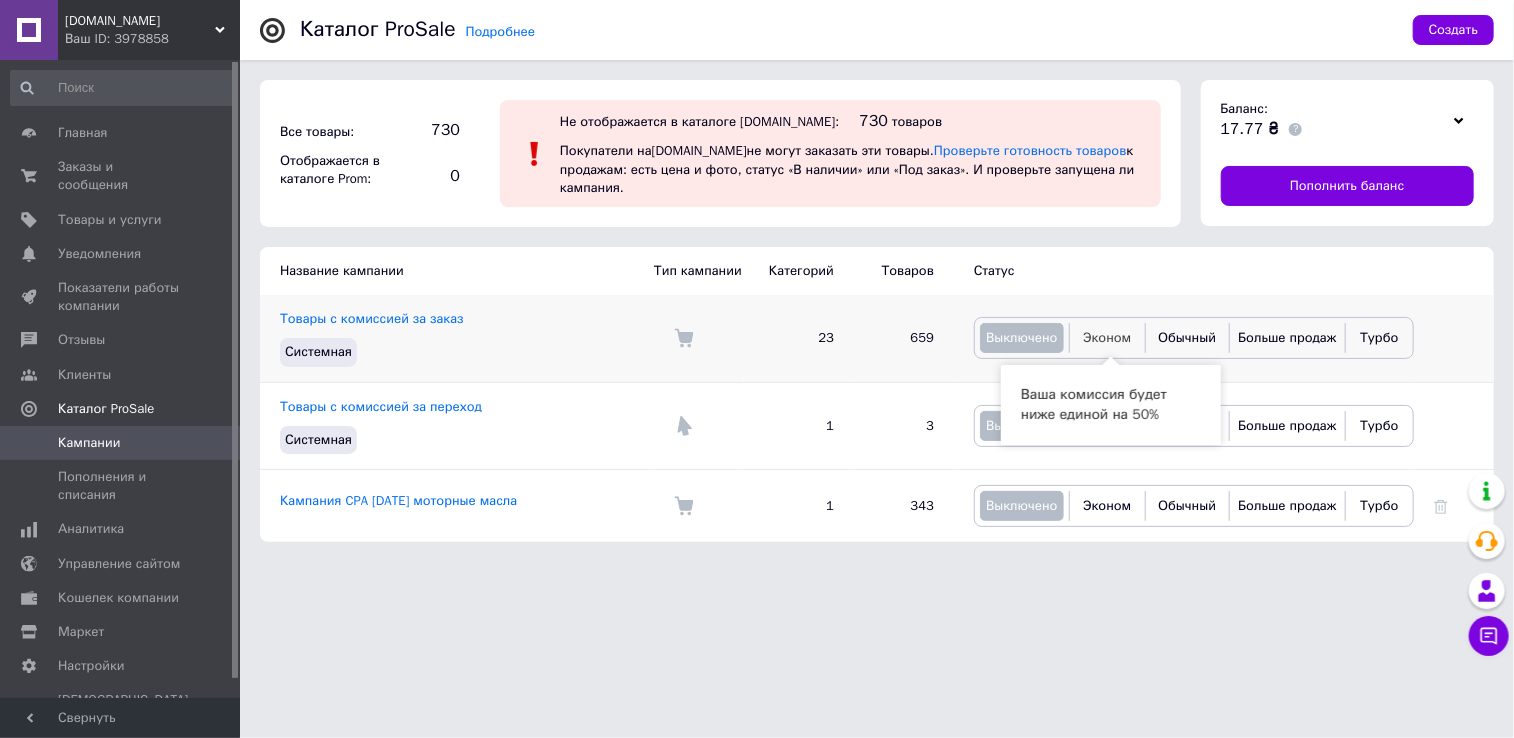 click on "Эконом" at bounding box center (1107, 338) 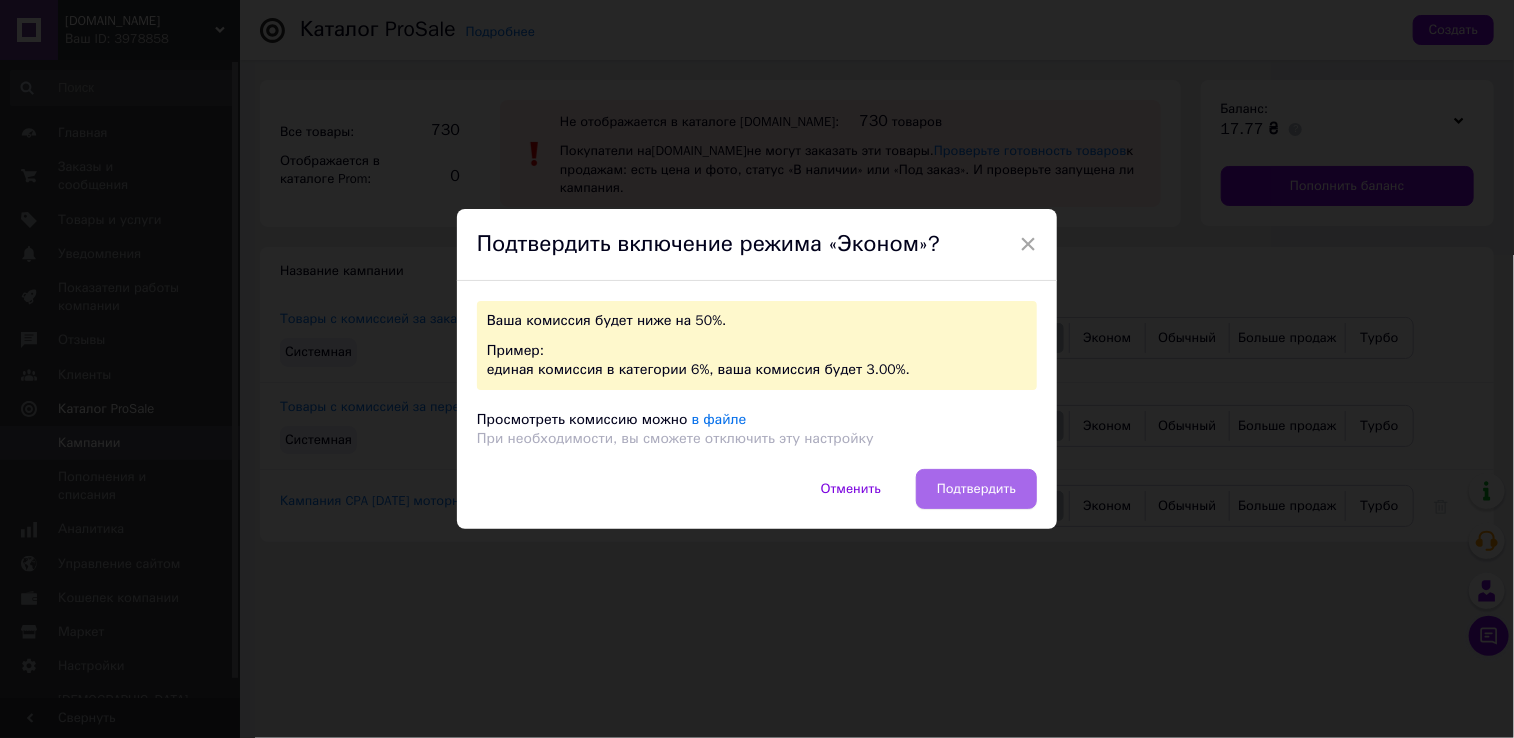 click on "Подтвердить" at bounding box center (976, 489) 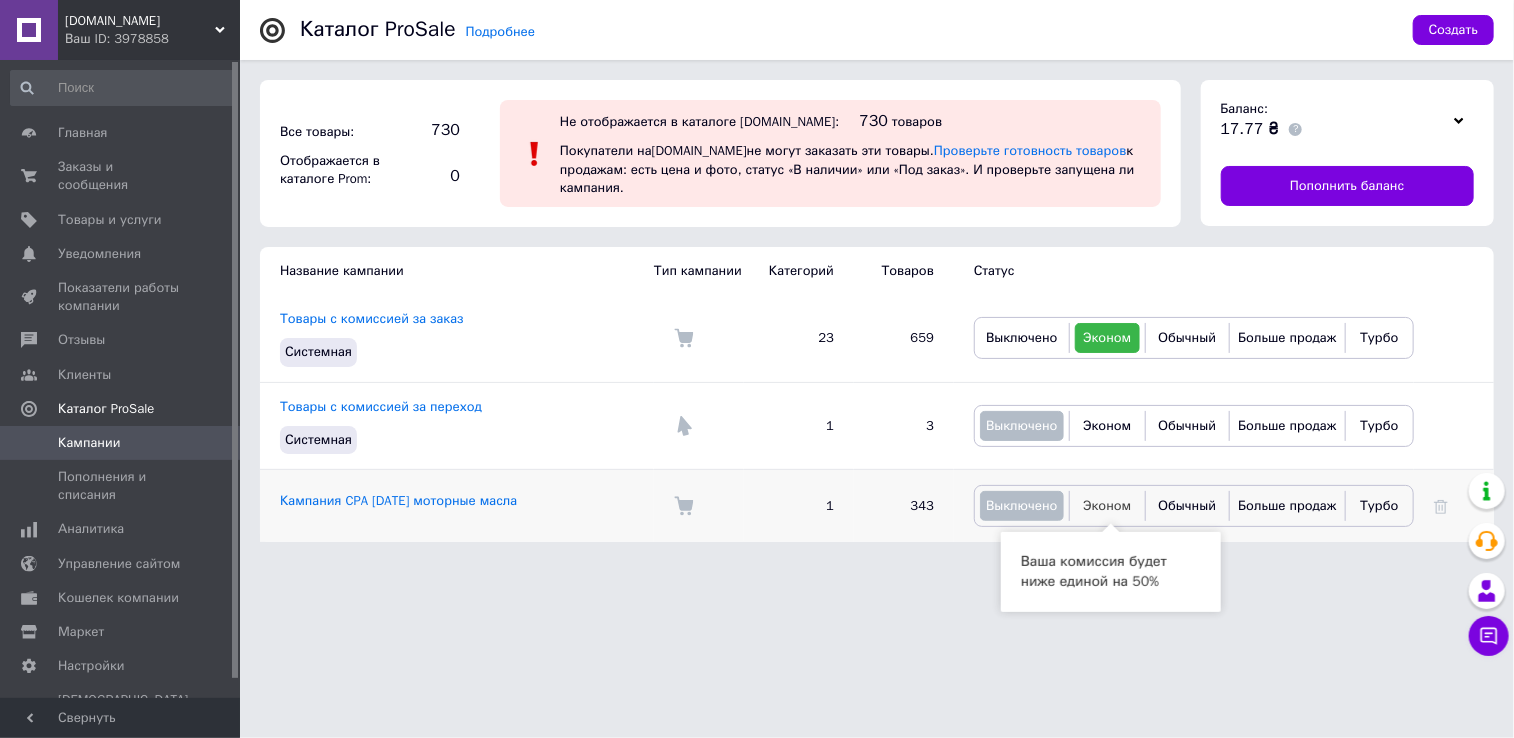 click on "Эконом" at bounding box center [1107, 505] 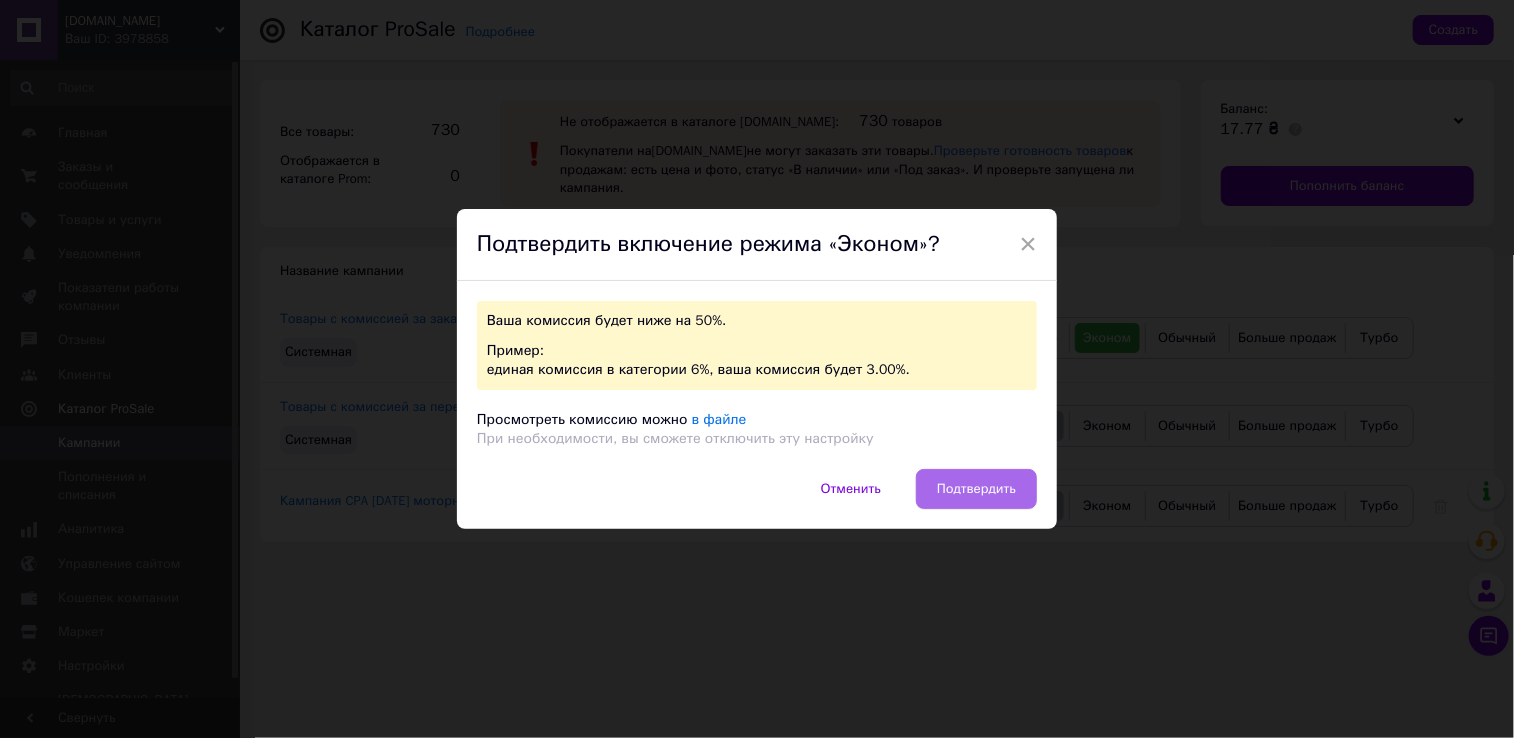 click on "Подтвердить" at bounding box center [976, 489] 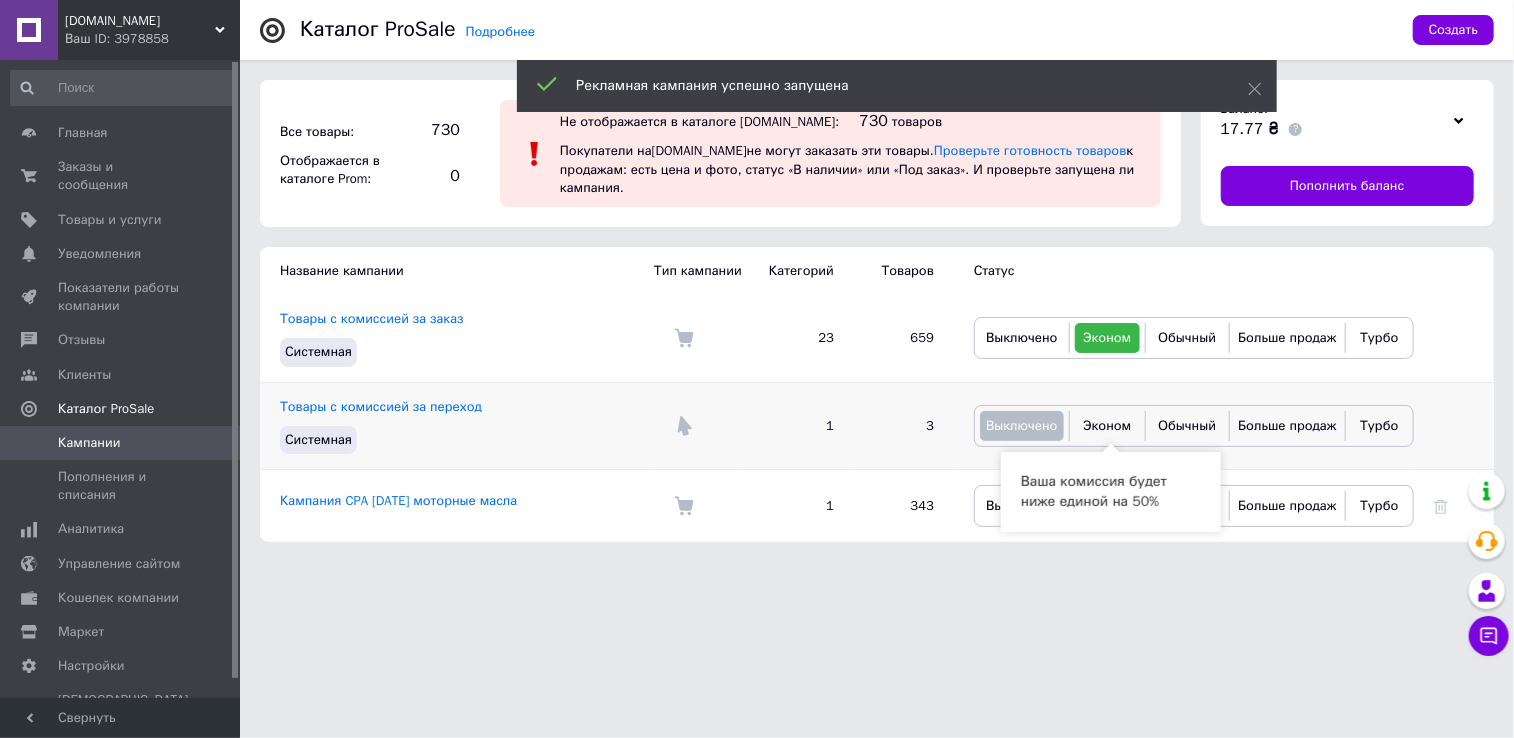 click on "Эконом" at bounding box center (1107, 426) 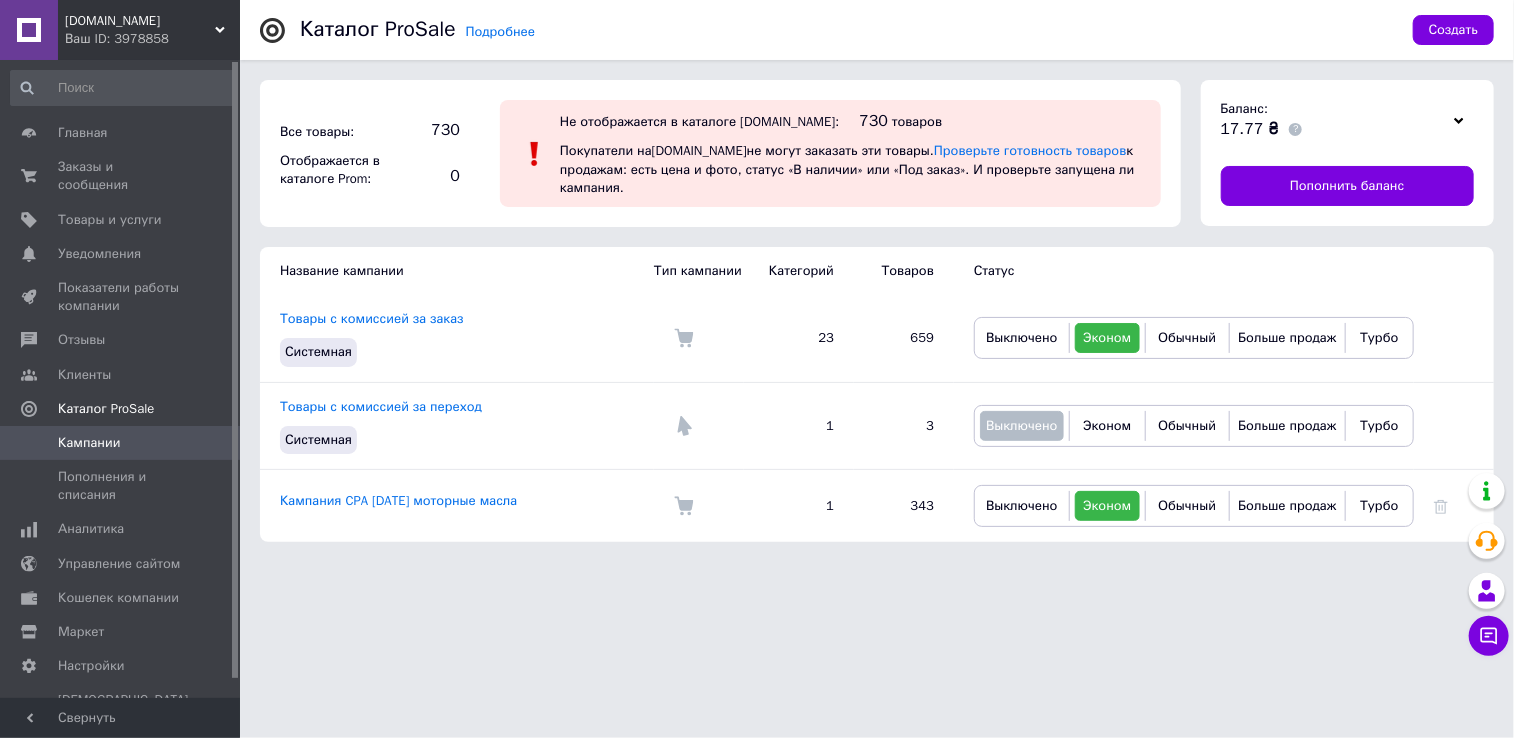 click on "[DOMAIN_NAME] Ваш ID: 3978858 Сайт [DOMAIN_NAME] Кабинет покупателя Проверить состояние системы Страница на портале Справка Выйти Главная Заказы и сообщения 0 0 Товары и услуги Уведомления 0 0 Показатели работы компании Отзывы Клиенты Каталог ProSale Кампании Пополнения и списания Аналитика Управление сайтом Кошелек компании Маркет Настройки Тарифы и счета Prom топ Свернуть
Подробнее Каталог ProSale Создать Все товары: 730 Отображается в каталоге Prom: 0 Не отображается в каталоге [DOMAIN_NAME]: 730   товаров Покупатели на  [DOMAIN_NAME] Баланс:" at bounding box center [757, 281] 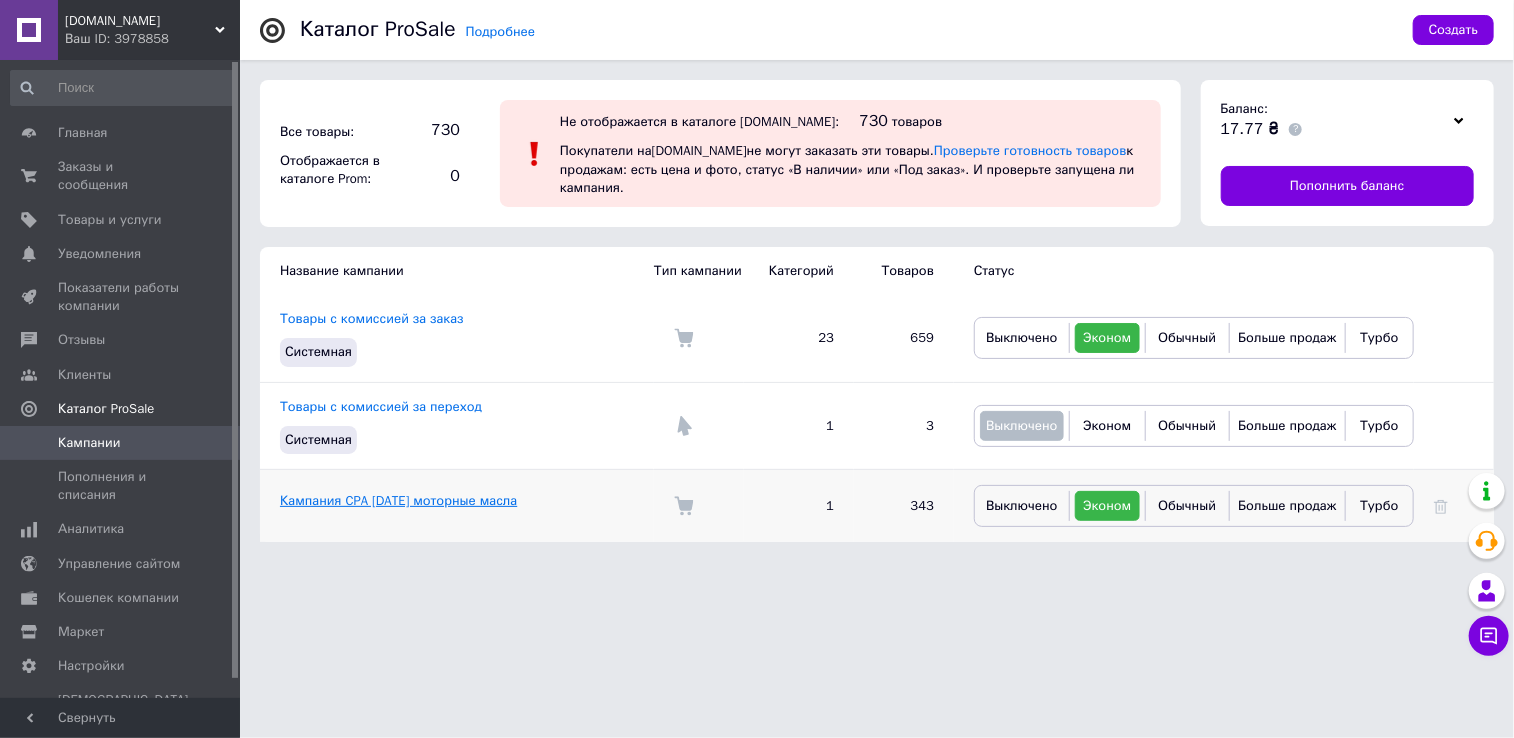 click on "Кампания CPA [DATE]  моторные масла" at bounding box center (398, 500) 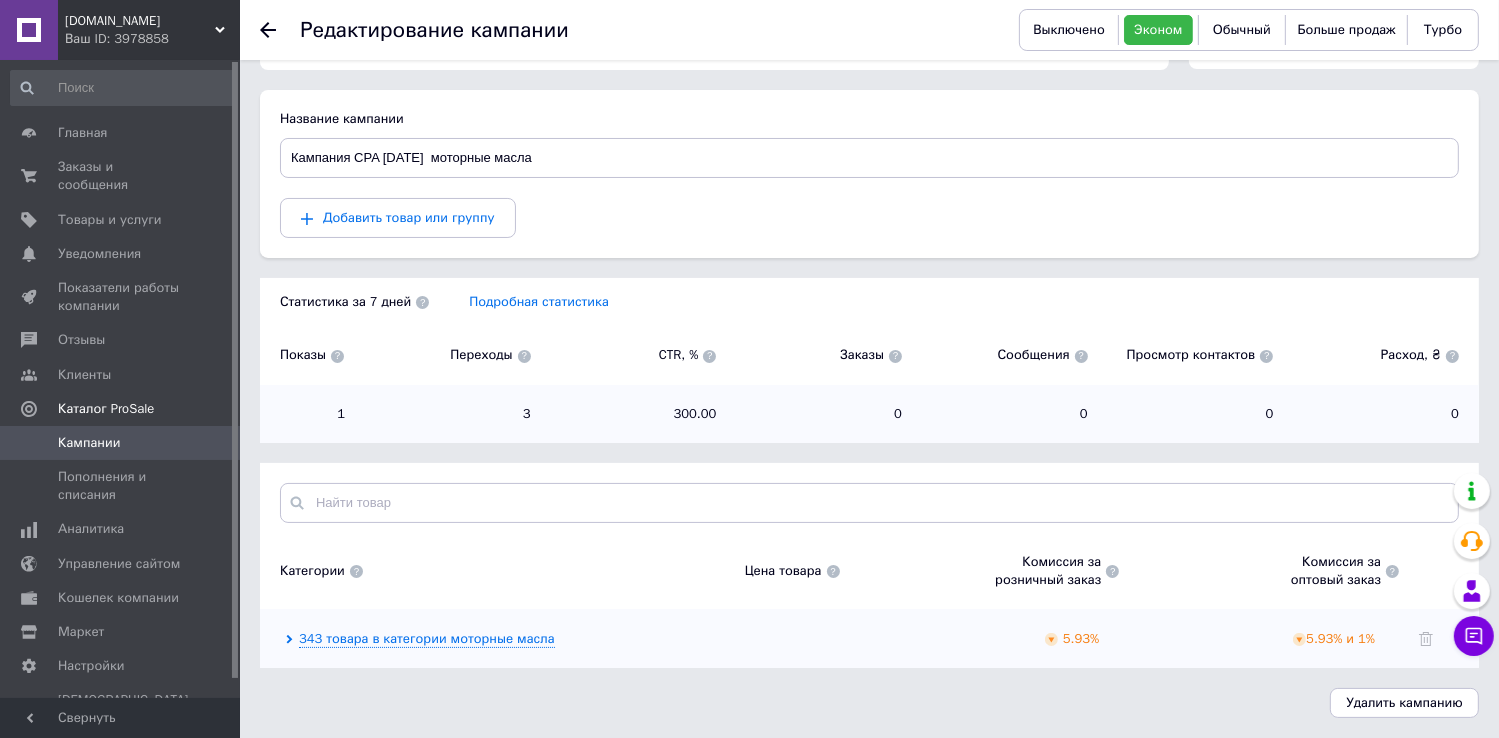 scroll, scrollTop: 0, scrollLeft: 0, axis: both 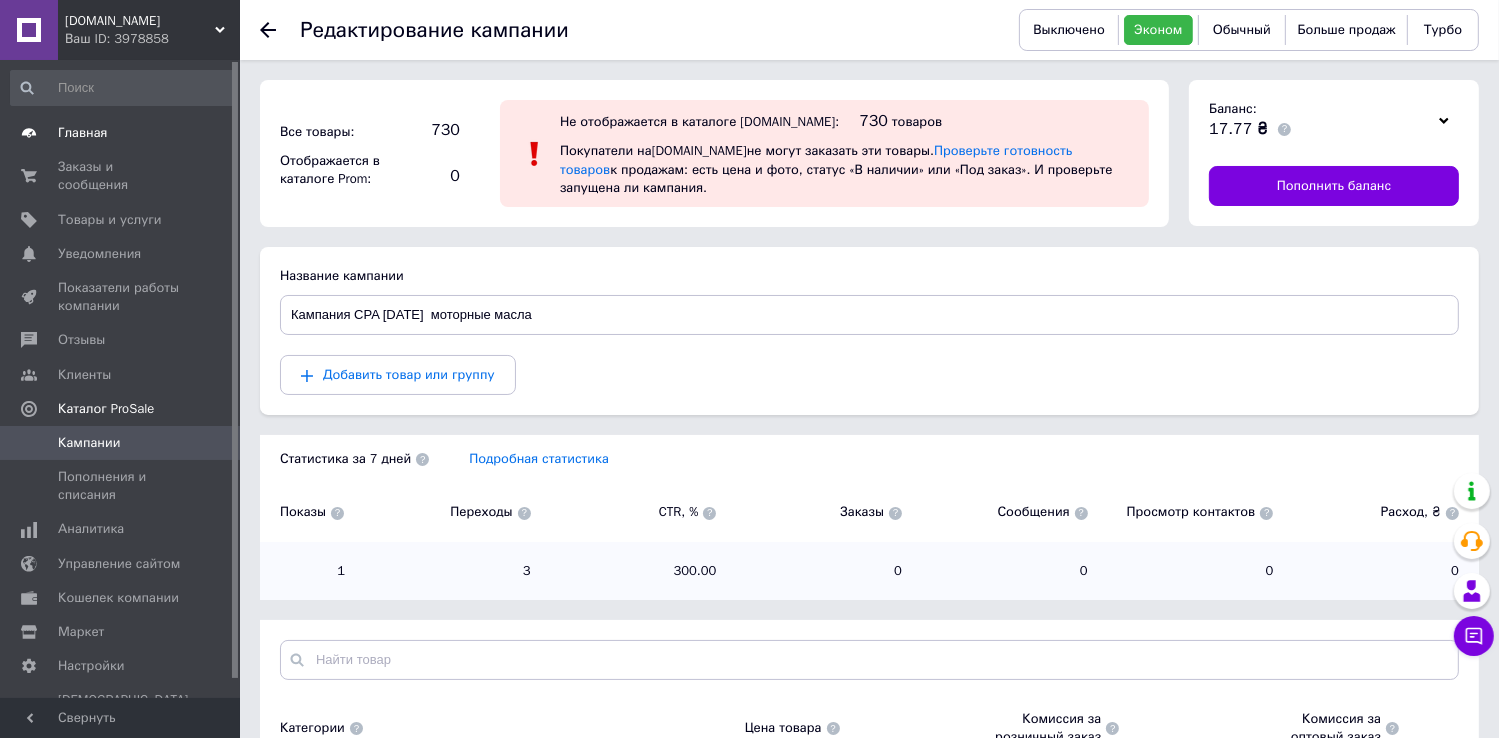 click on "Главная" at bounding box center [83, 133] 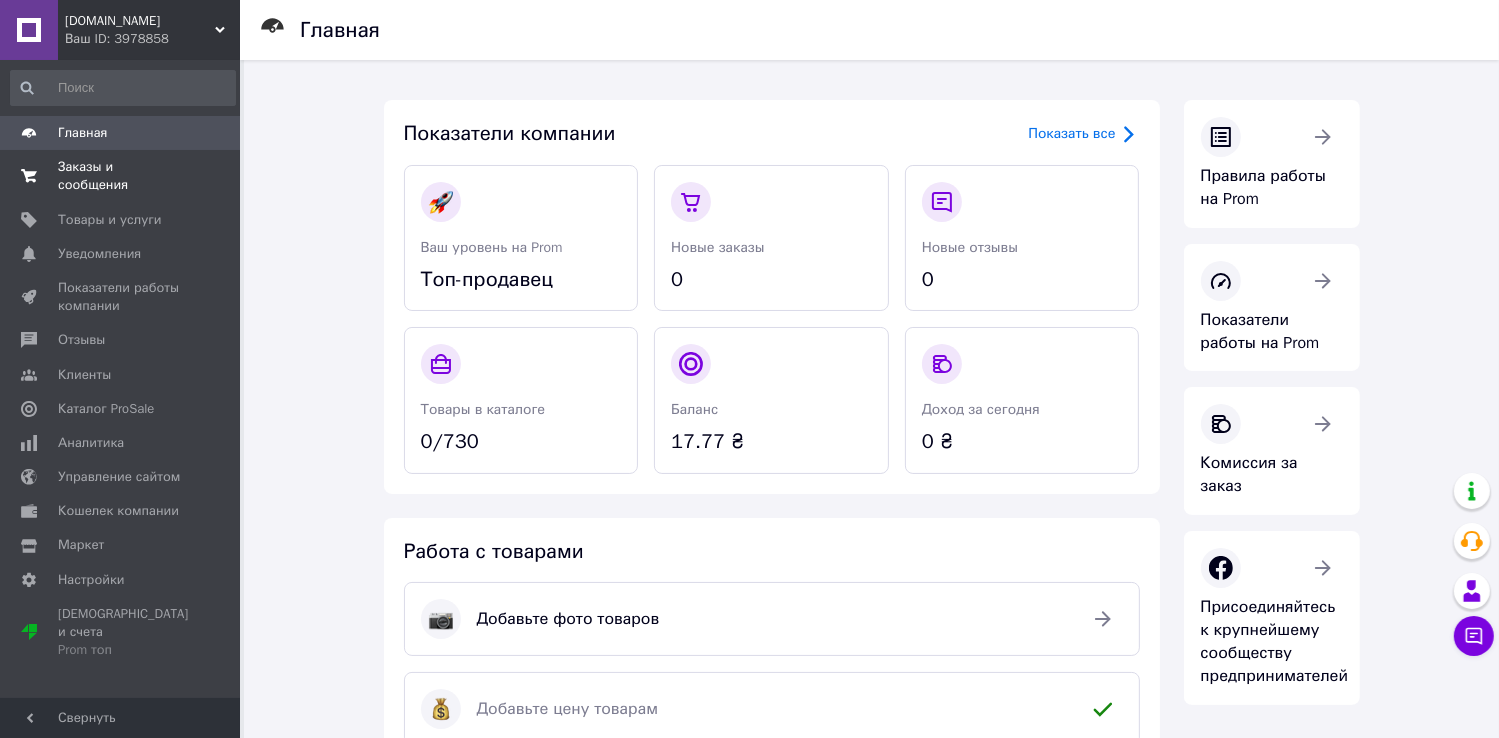 click on "Заказы и сообщения" at bounding box center [121, 176] 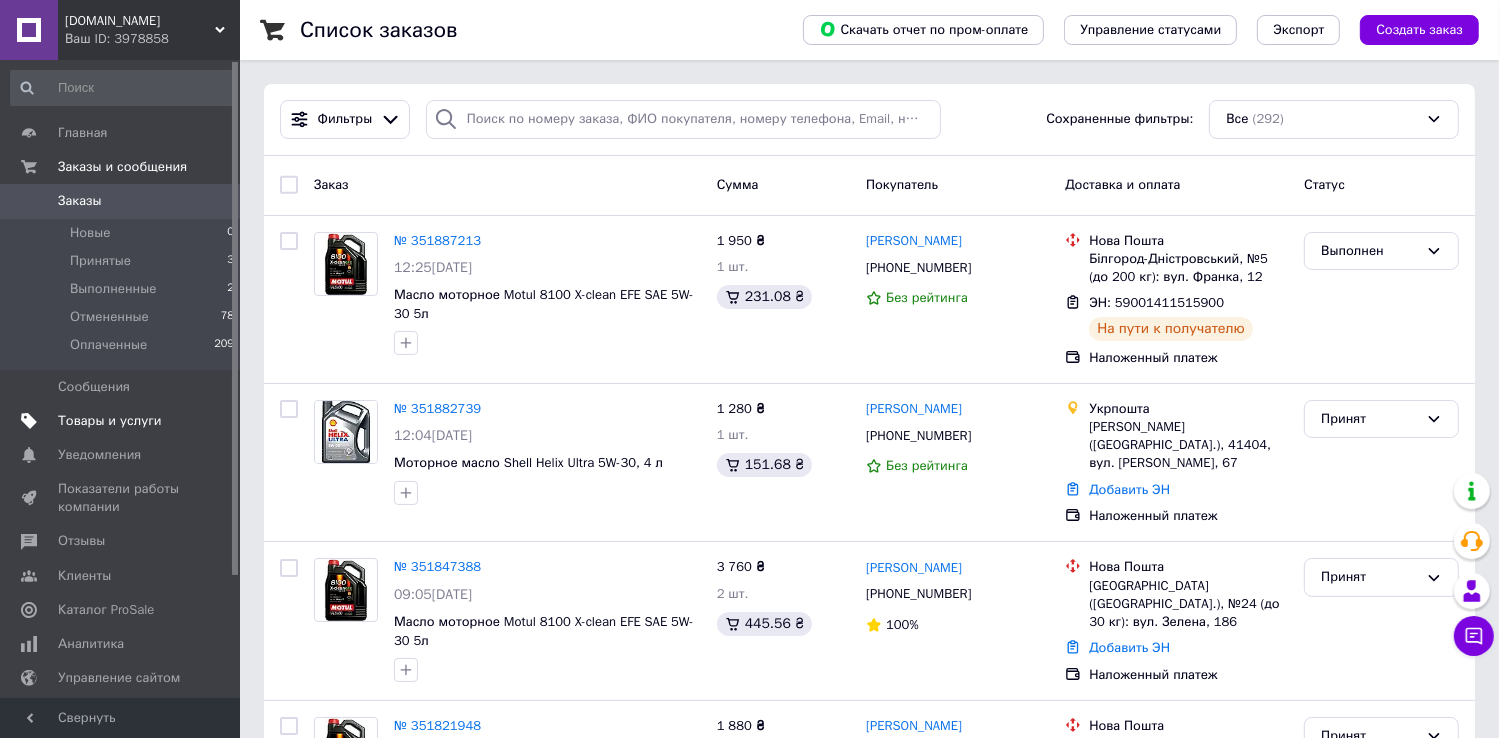 click on "Товары и услуги" at bounding box center [110, 421] 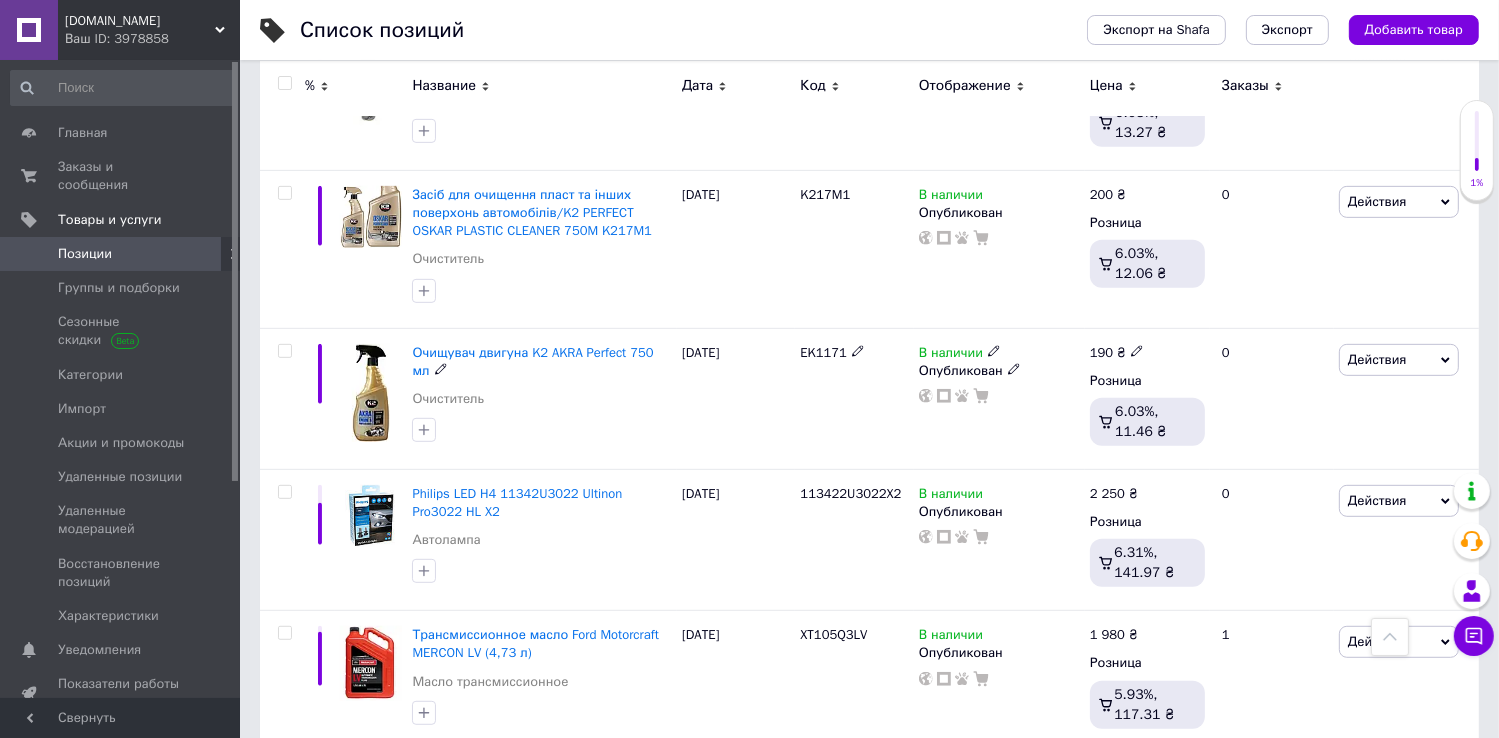 scroll, scrollTop: 8900, scrollLeft: 0, axis: vertical 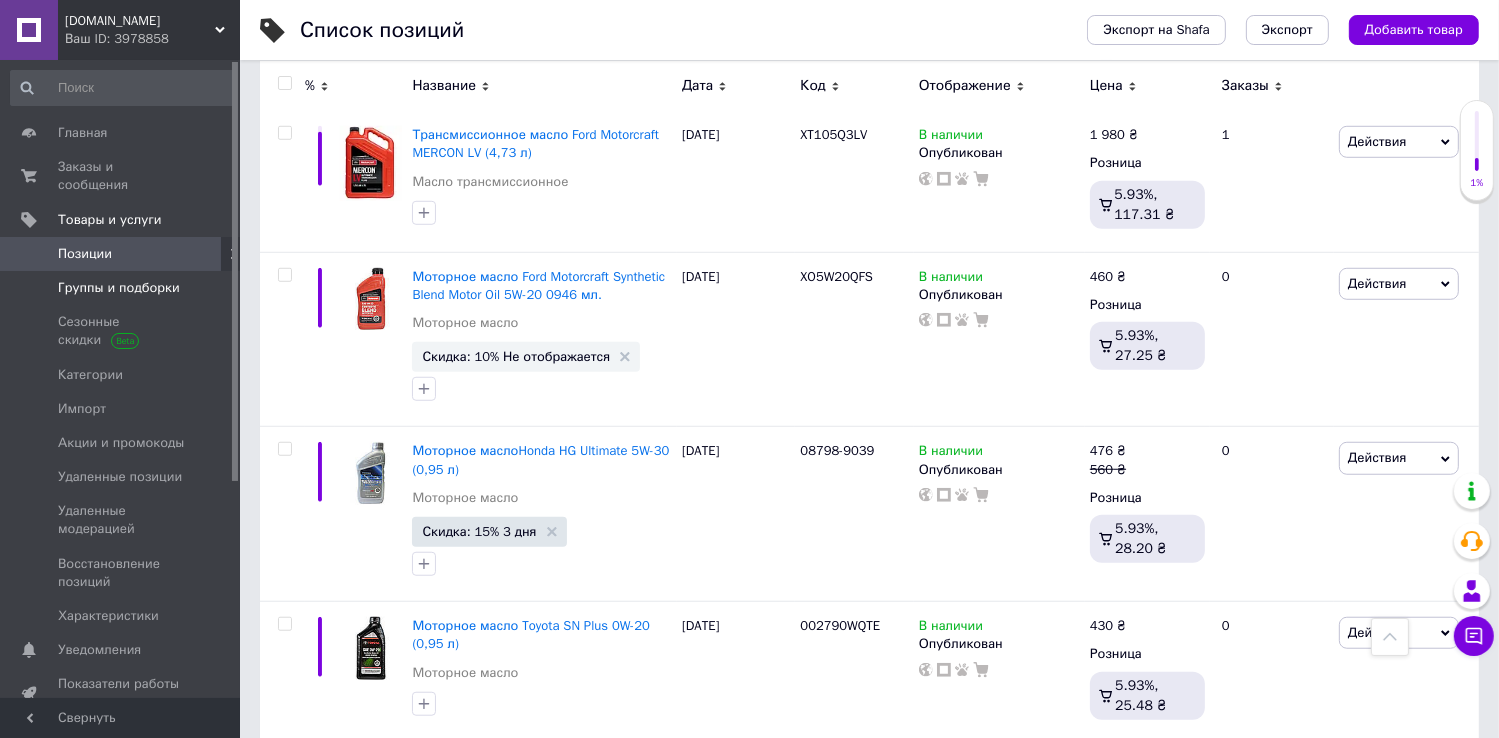 click on "Группы и подборки" at bounding box center [119, 288] 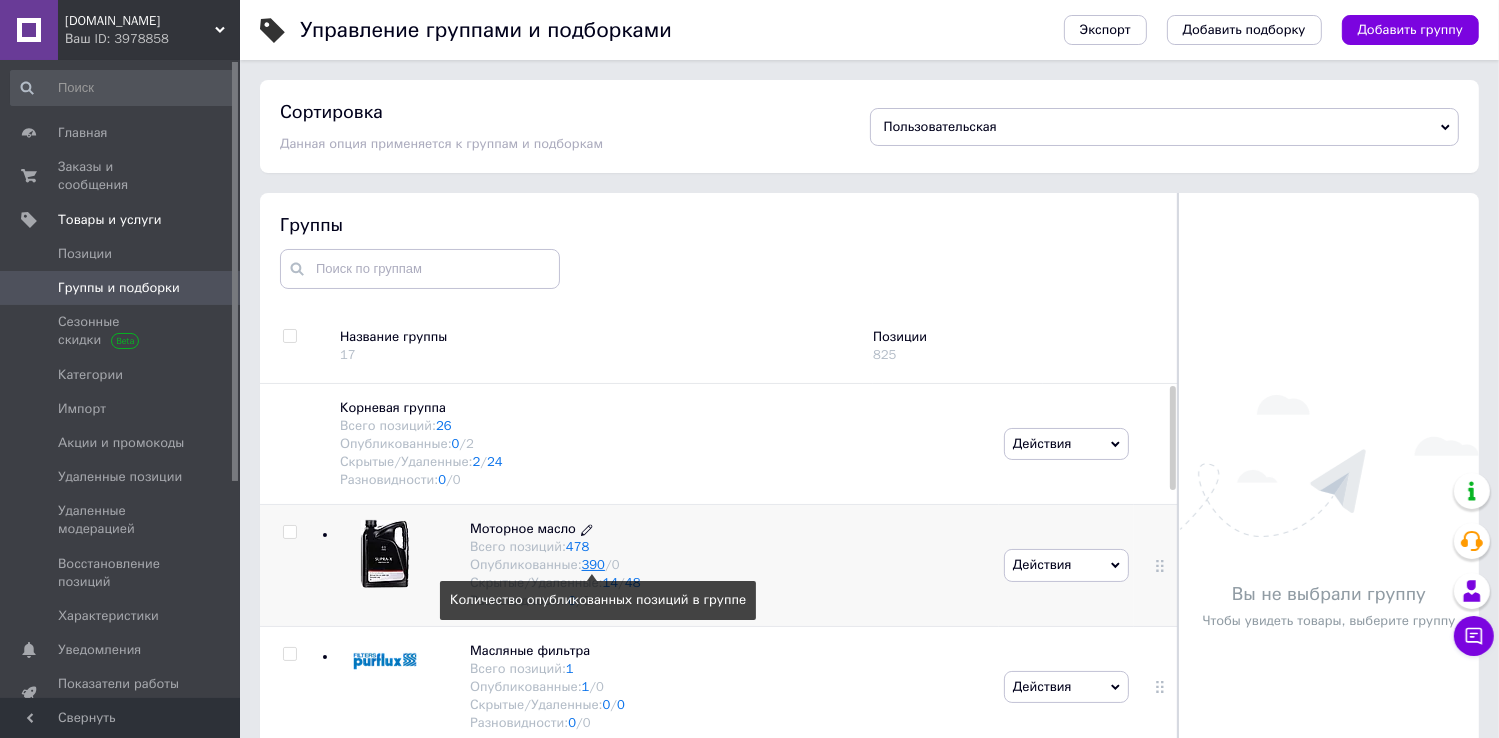 click on "390" at bounding box center (593, 564) 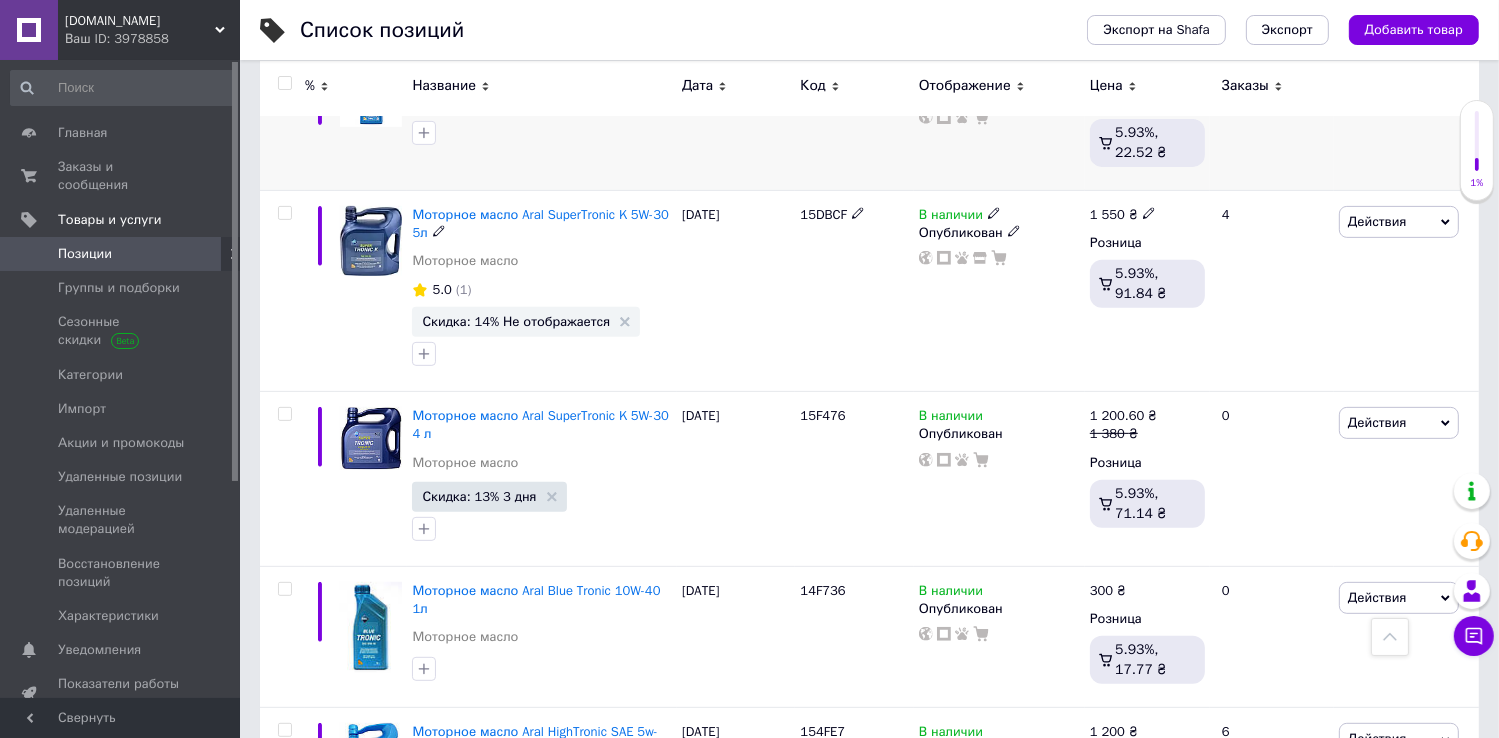 scroll, scrollTop: 1100, scrollLeft: 0, axis: vertical 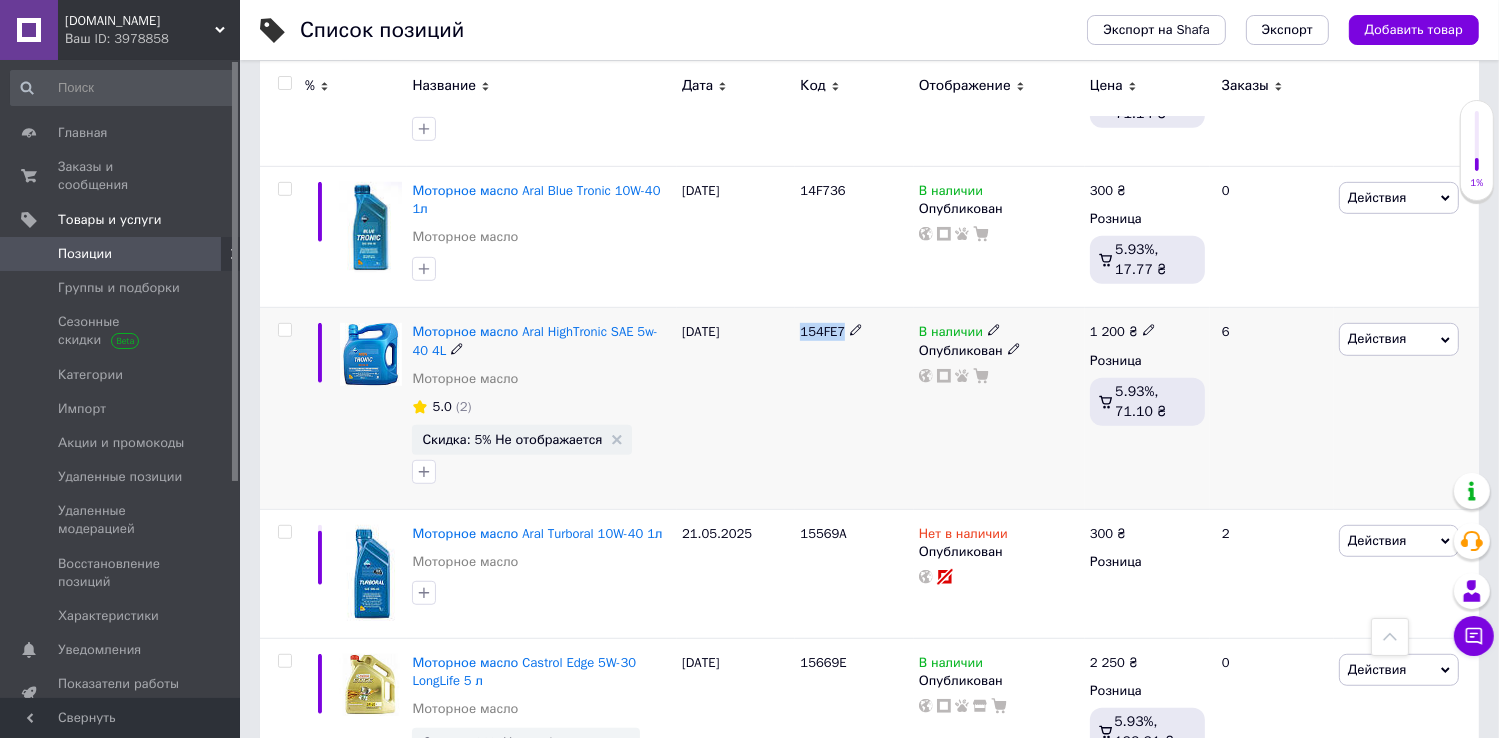 drag, startPoint x: 802, startPoint y: 335, endPoint x: 838, endPoint y: 341, distance: 36.496574 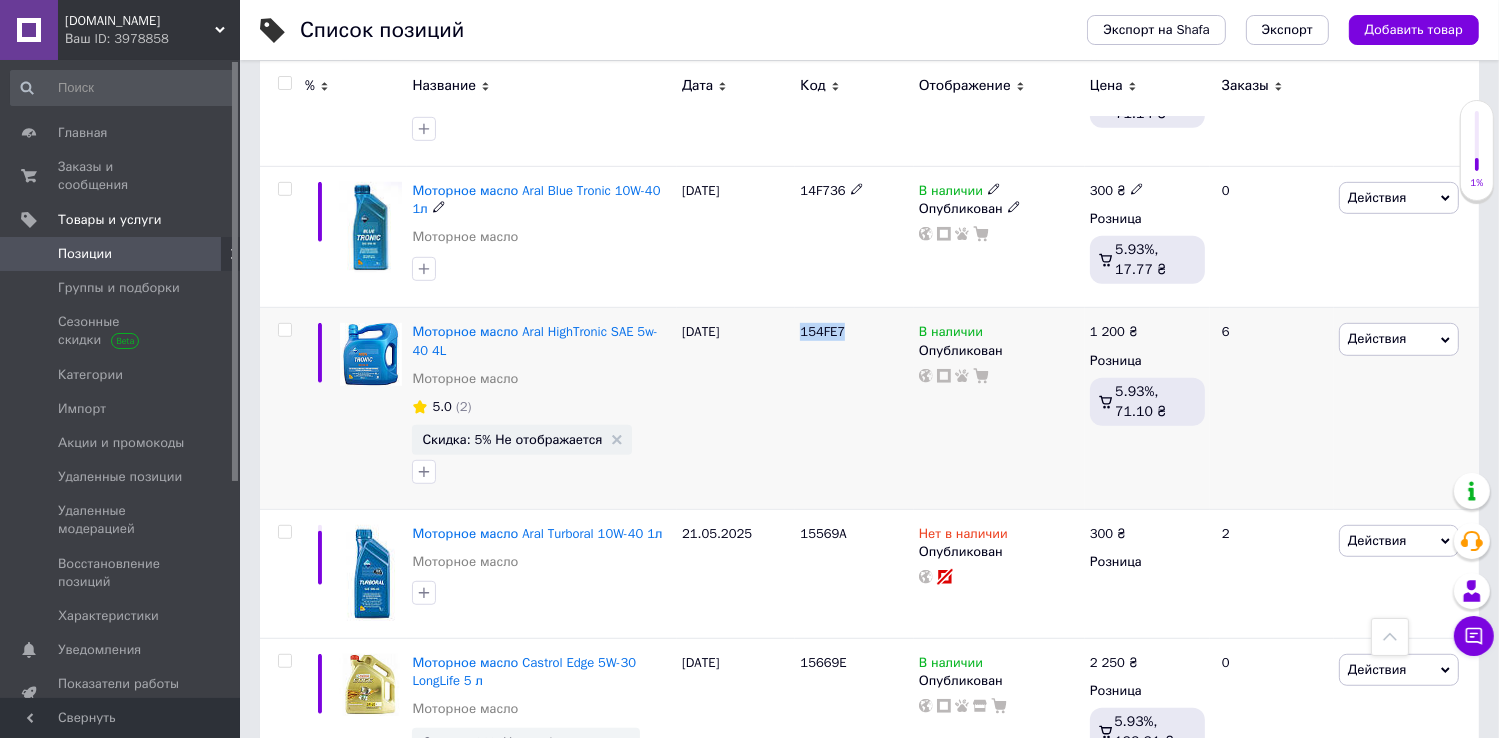 copy on "154FE7" 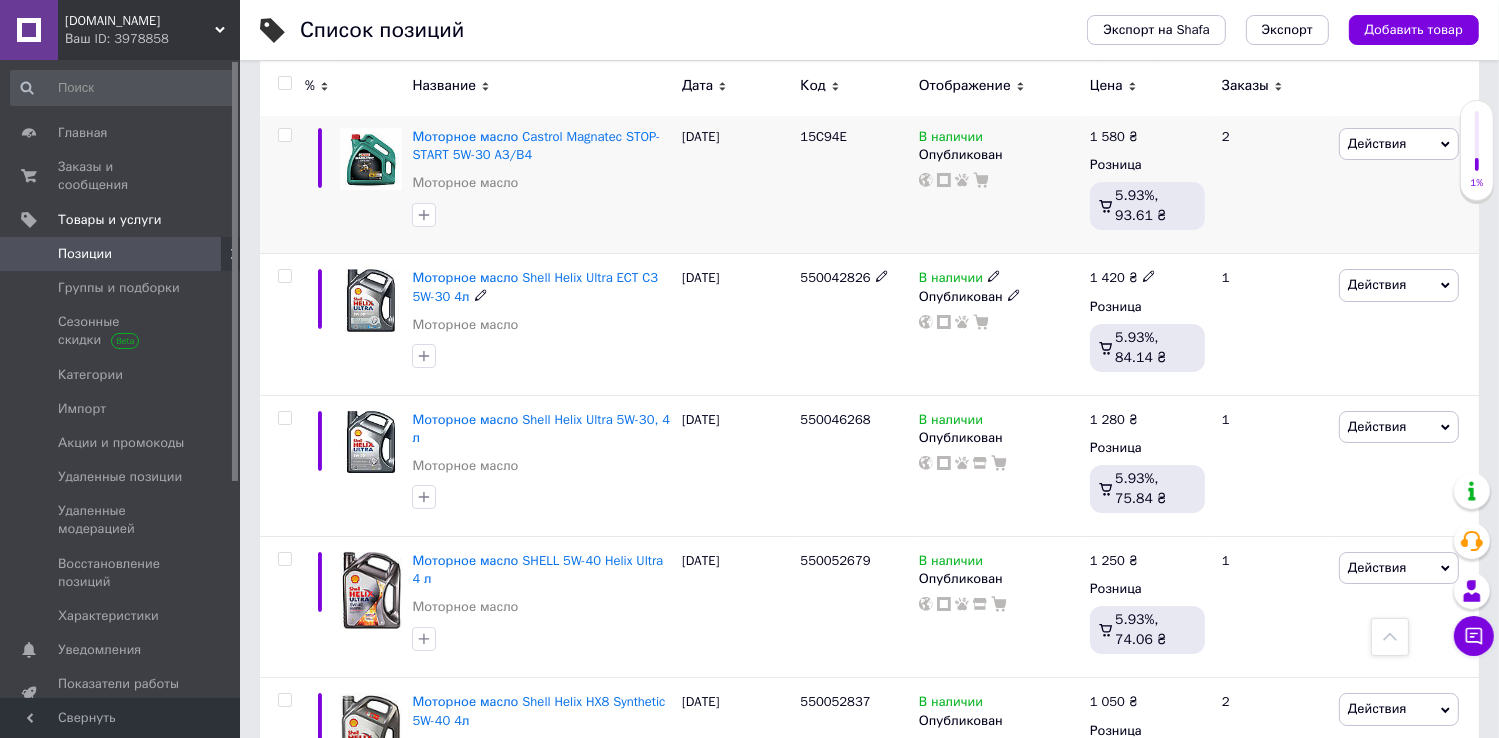 scroll, scrollTop: 7400, scrollLeft: 0, axis: vertical 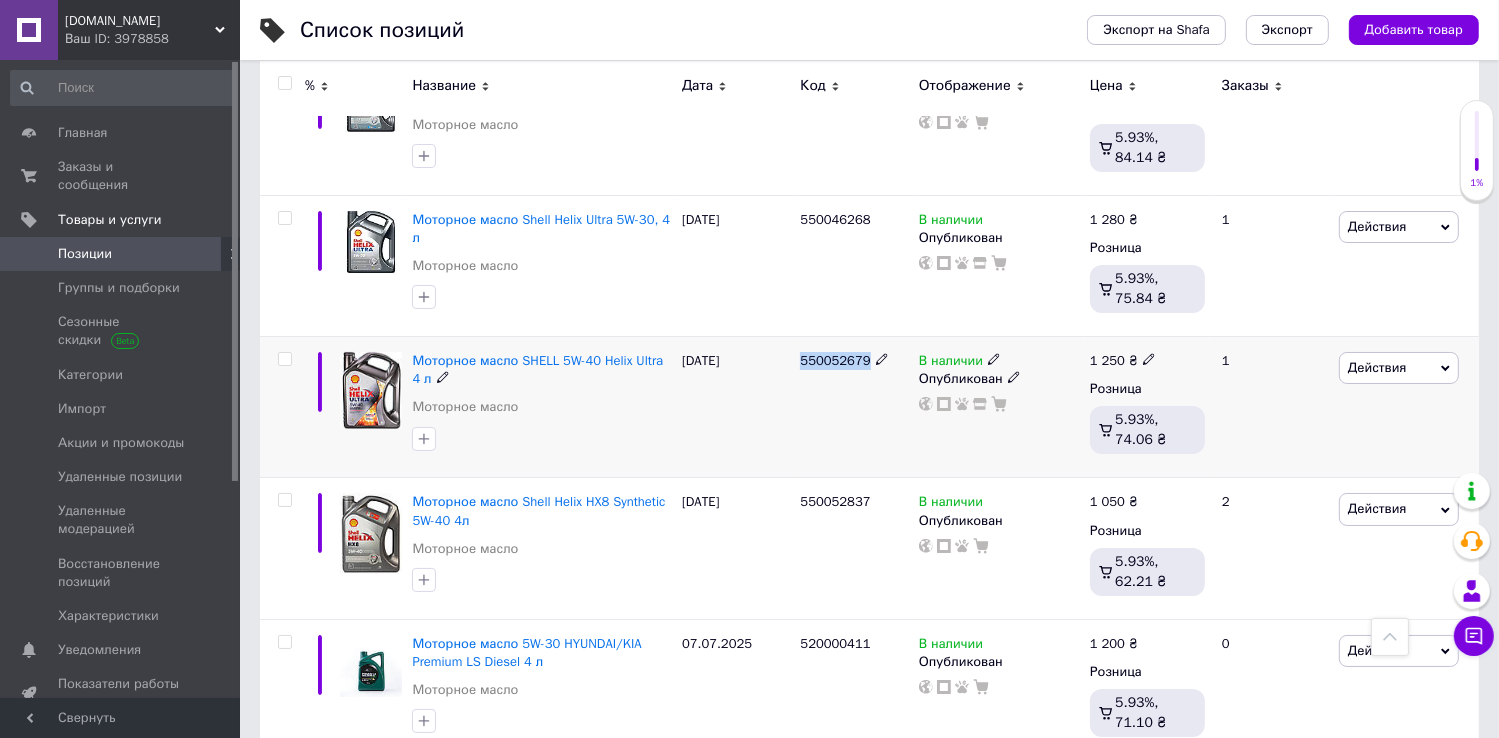 drag, startPoint x: 800, startPoint y: 358, endPoint x: 870, endPoint y: 367, distance: 70.5762 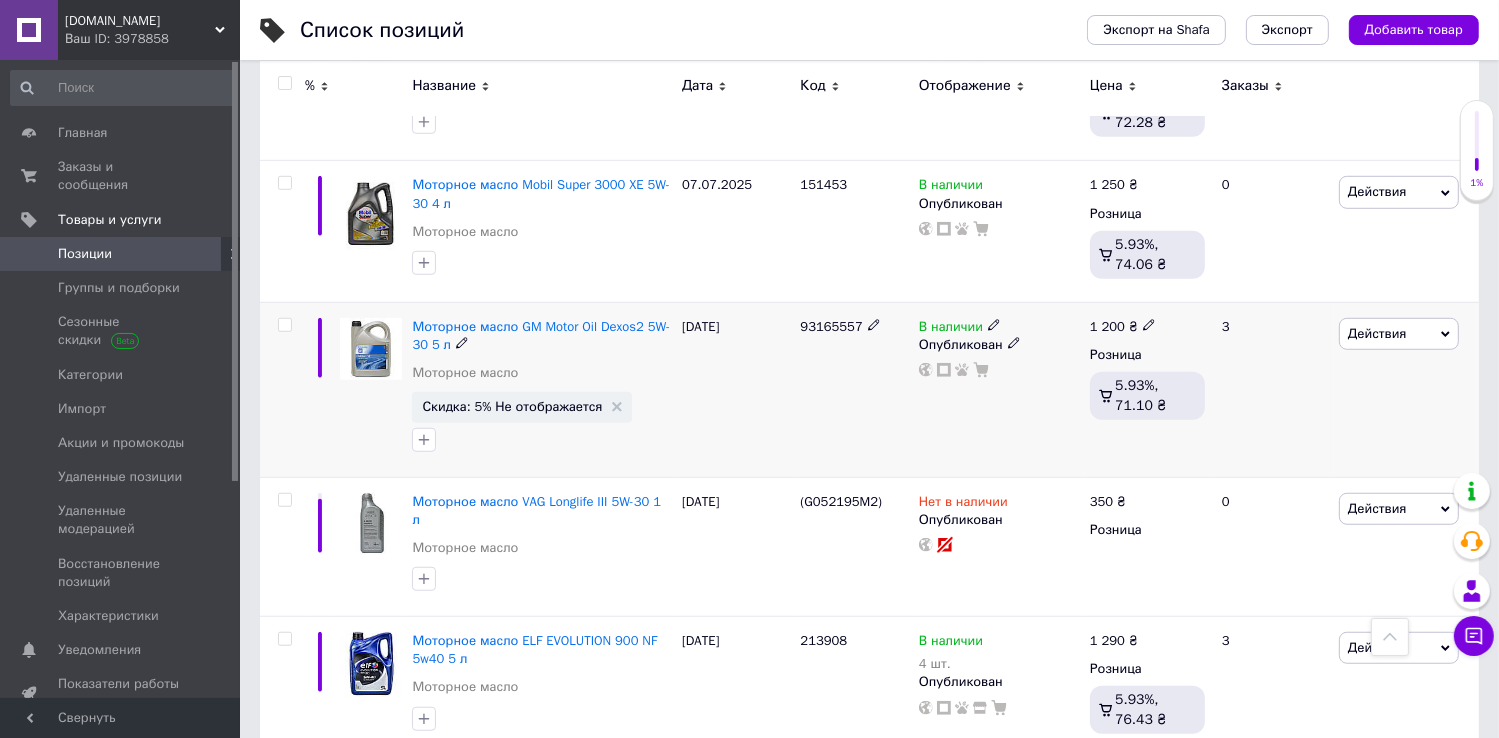 scroll, scrollTop: 9000, scrollLeft: 0, axis: vertical 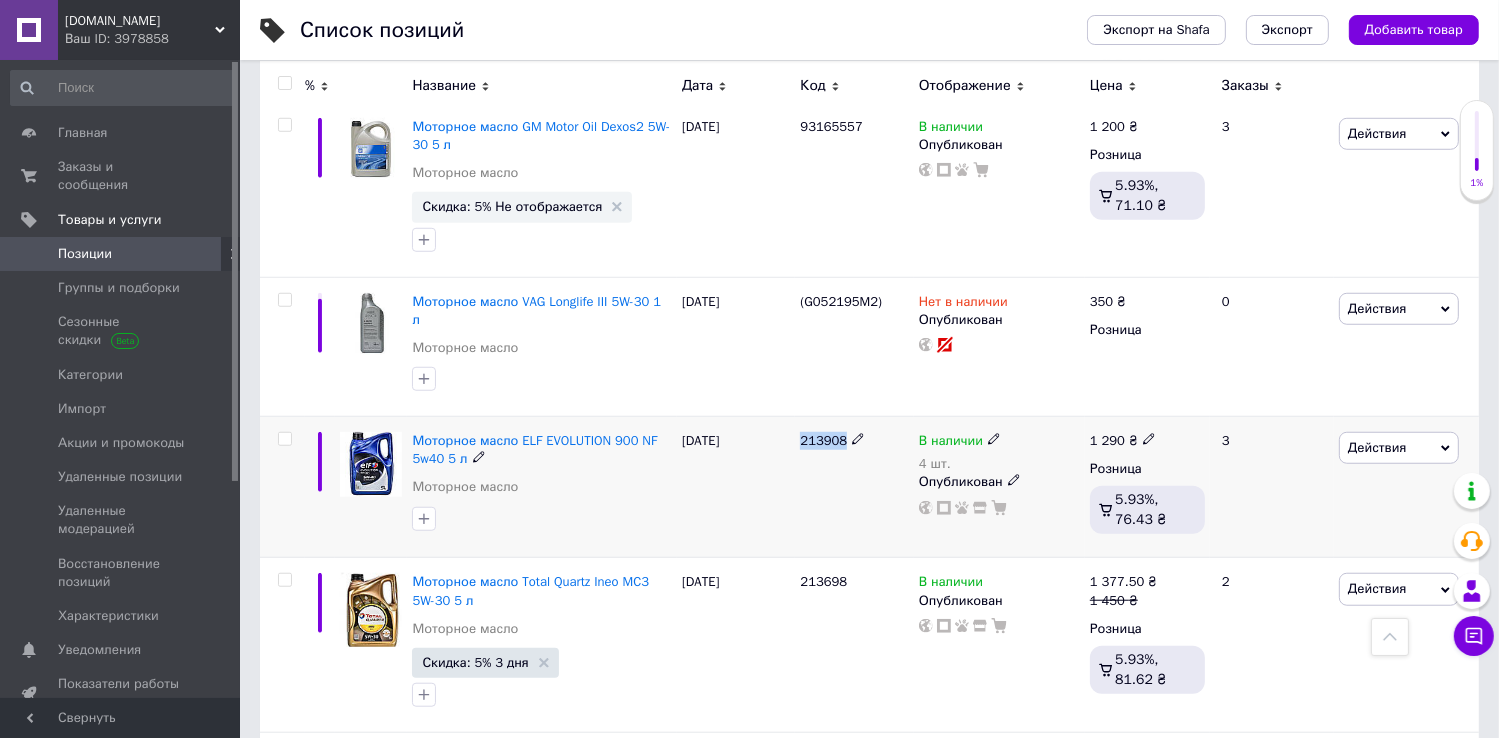 drag, startPoint x: 804, startPoint y: 415, endPoint x: 864, endPoint y: 433, distance: 62.641838 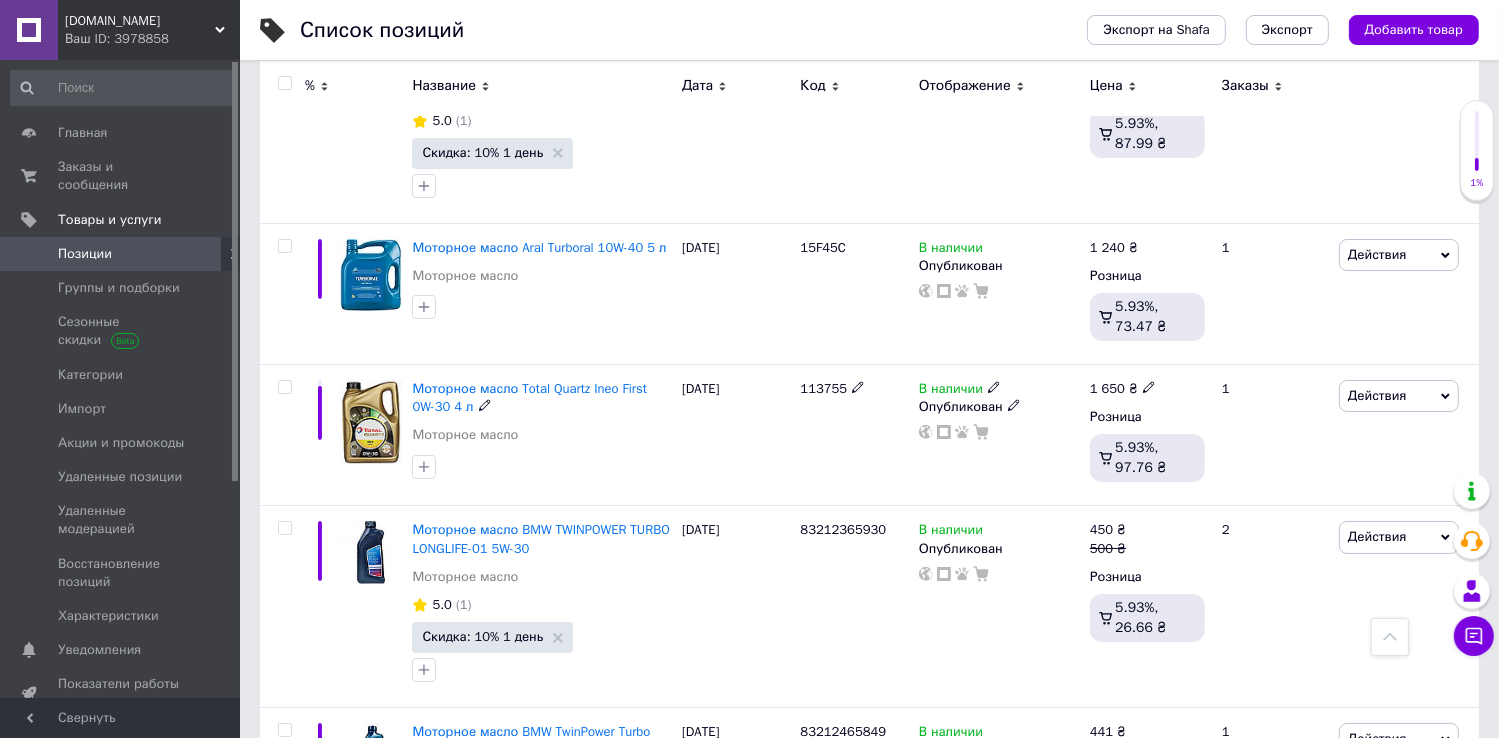 scroll, scrollTop: 15321, scrollLeft: 0, axis: vertical 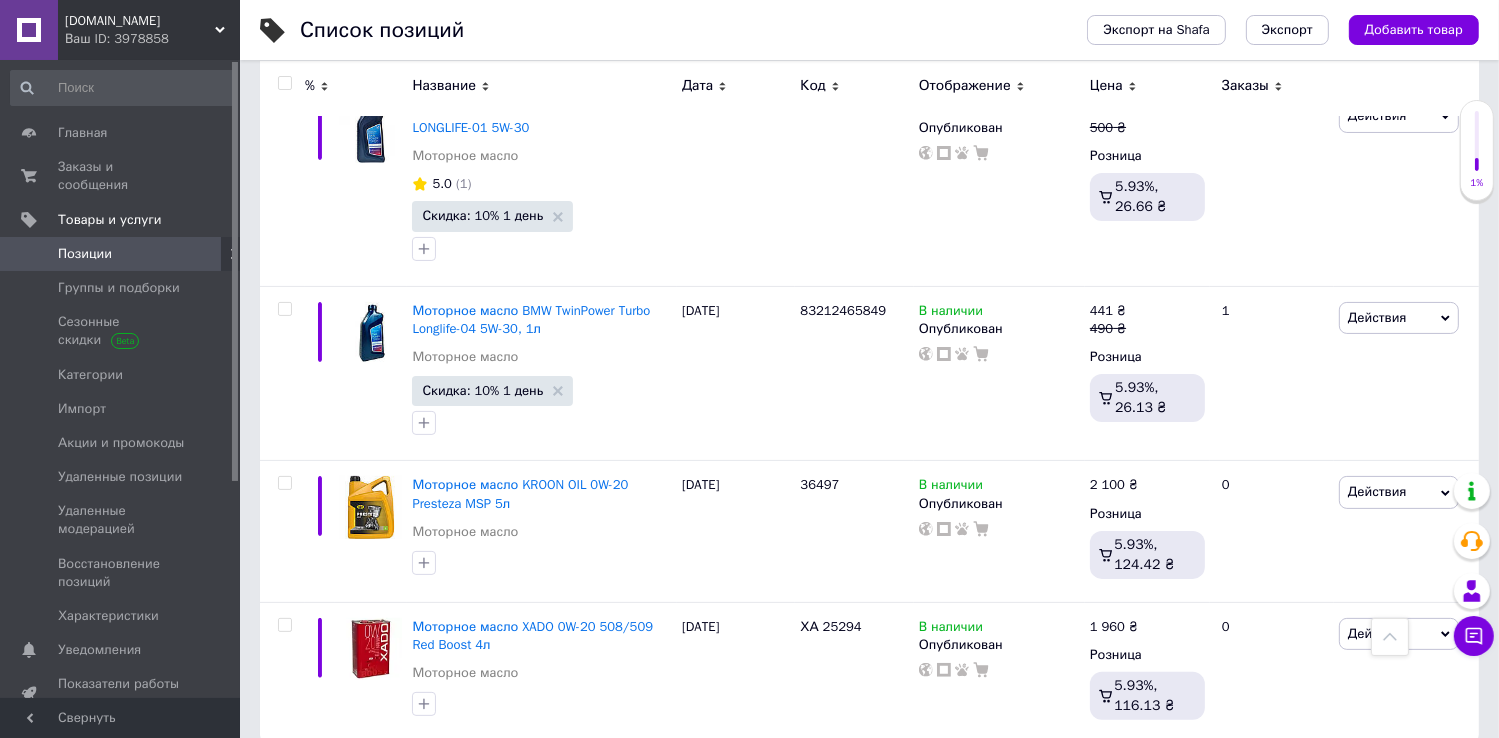 click on "2" at bounding box center [327, 784] 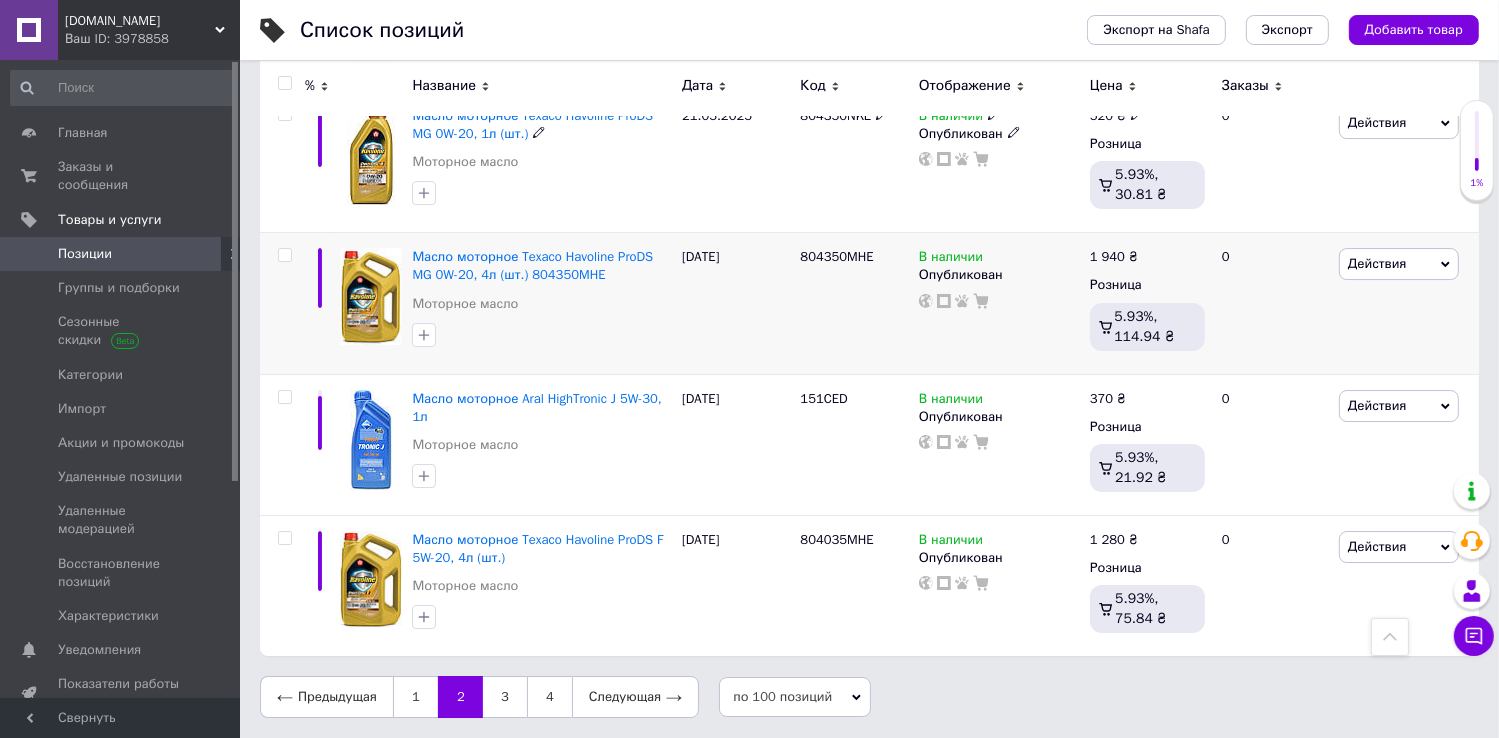 scroll, scrollTop: 14182, scrollLeft: 0, axis: vertical 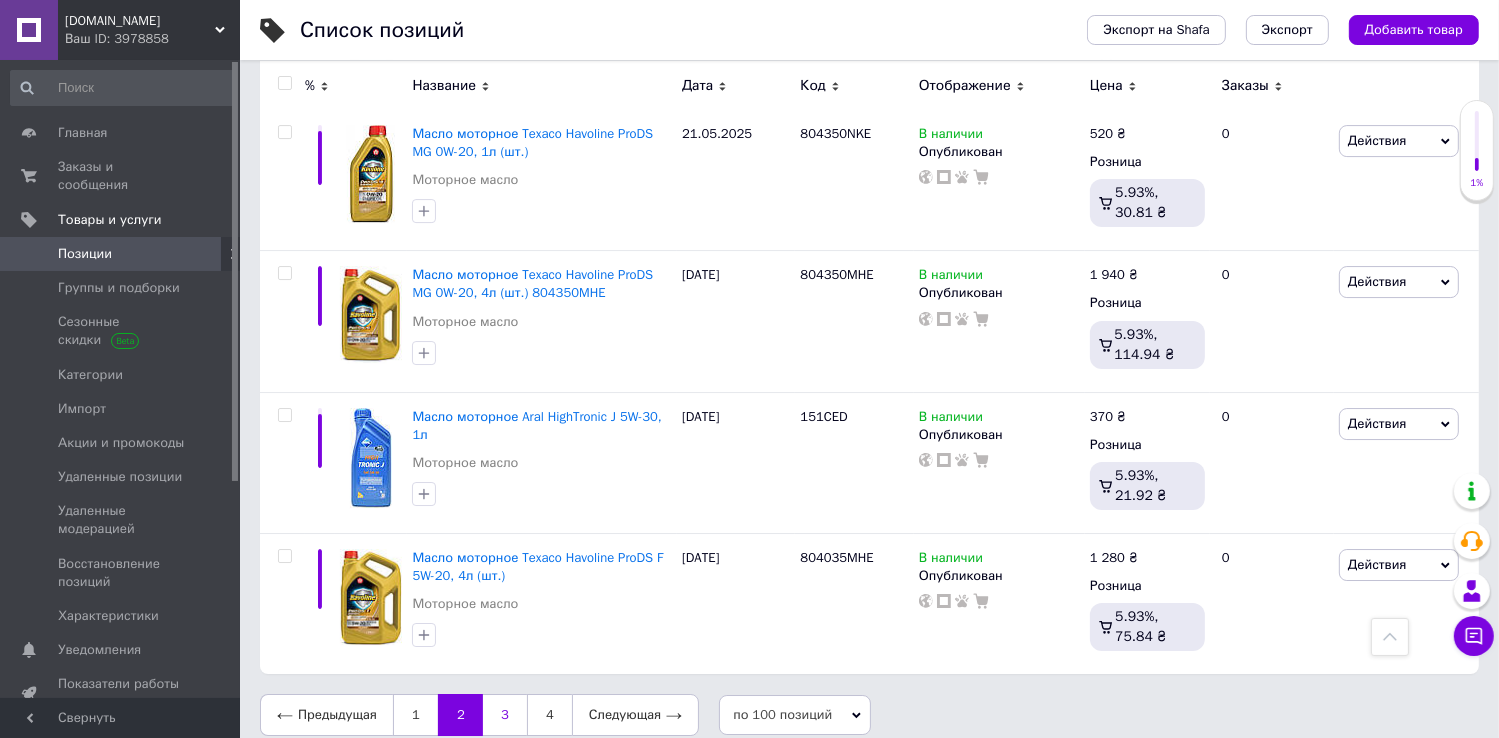 click on "3" at bounding box center (505, 715) 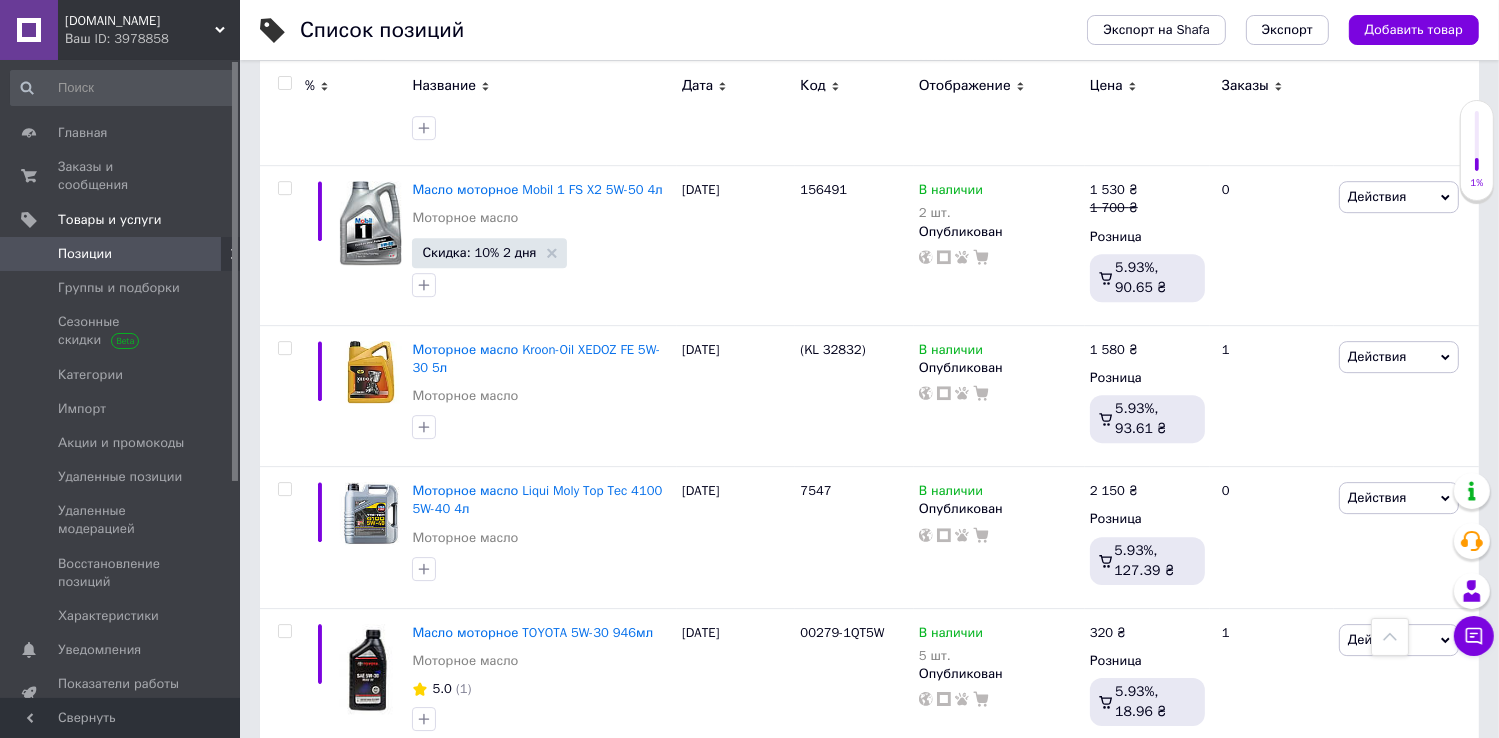 scroll, scrollTop: 14195, scrollLeft: 0, axis: vertical 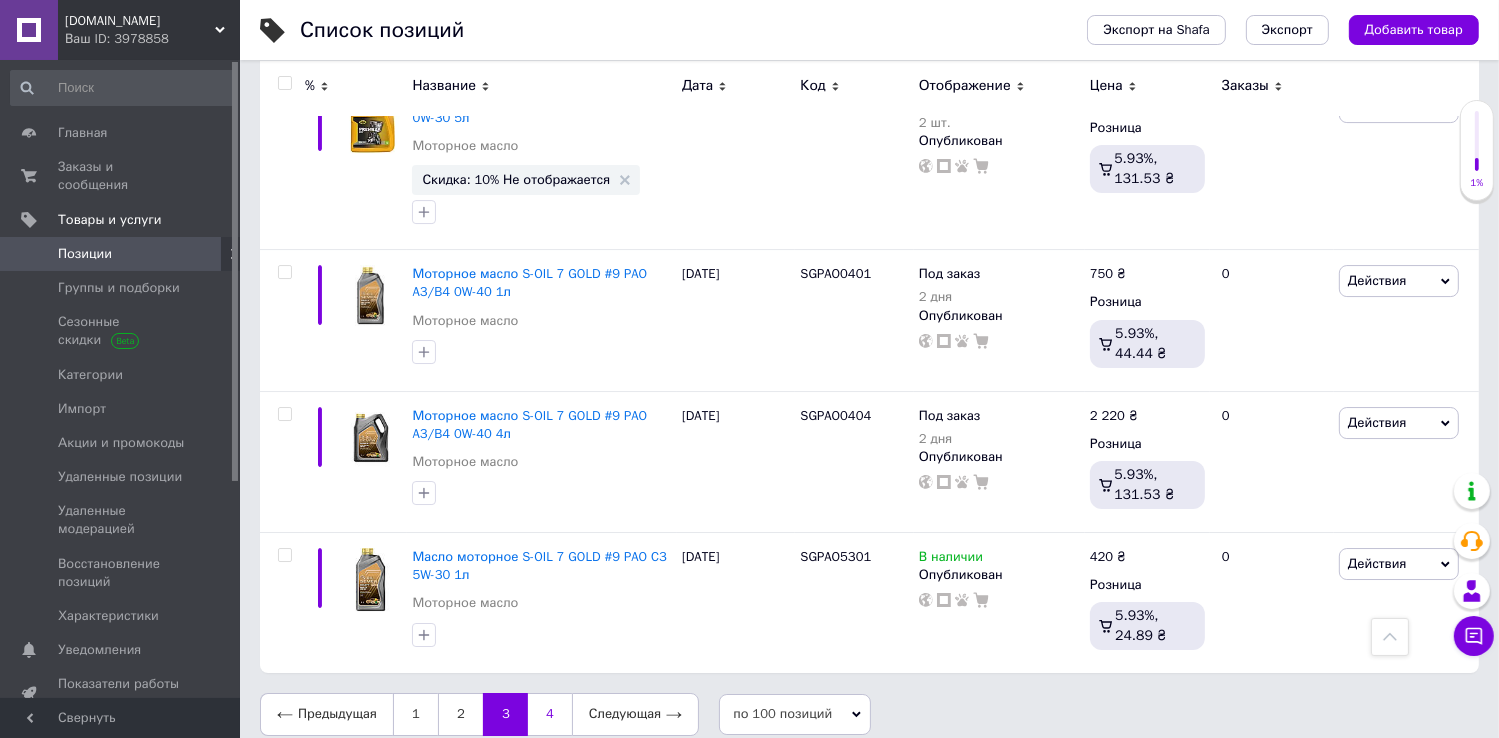 click on "4" at bounding box center [550, 714] 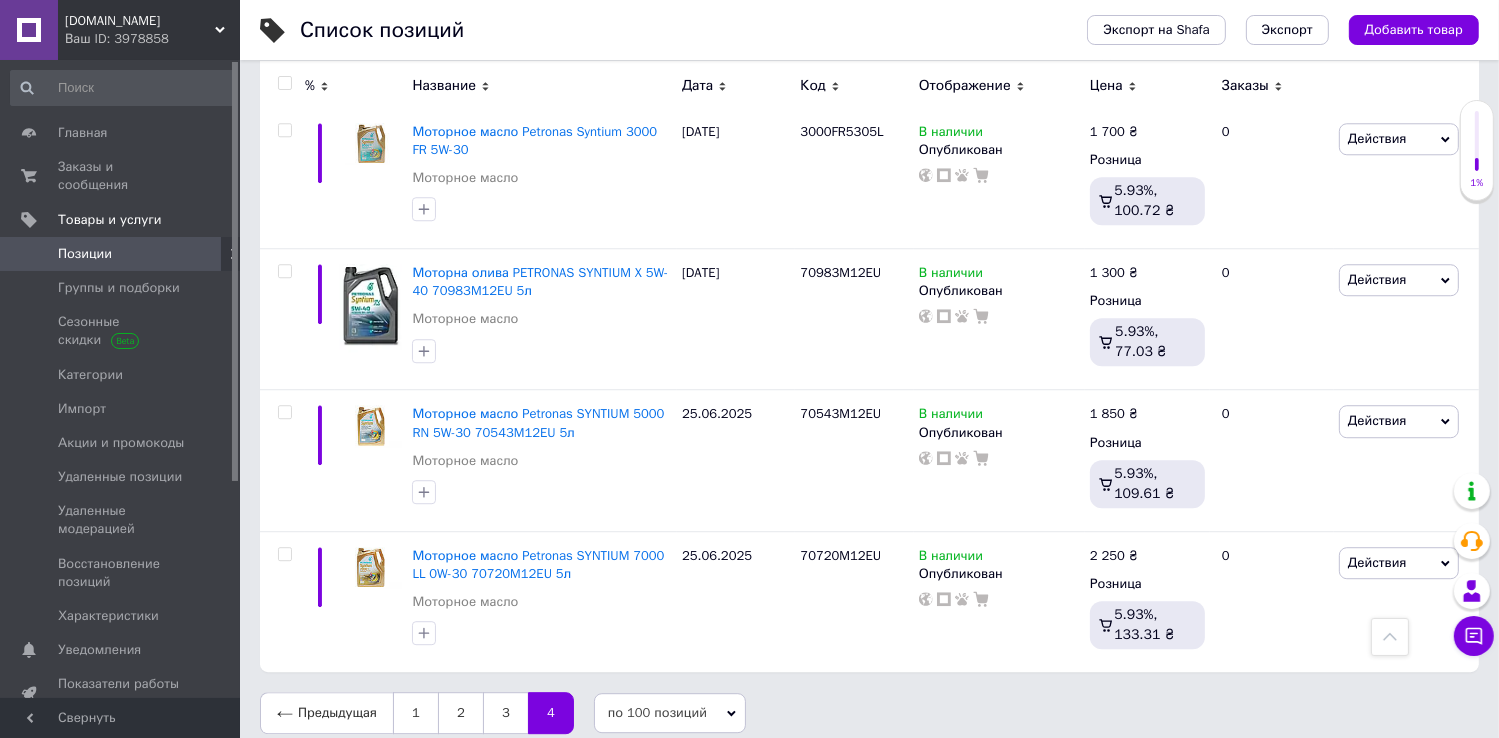 scroll, scrollTop: 11104, scrollLeft: 0, axis: vertical 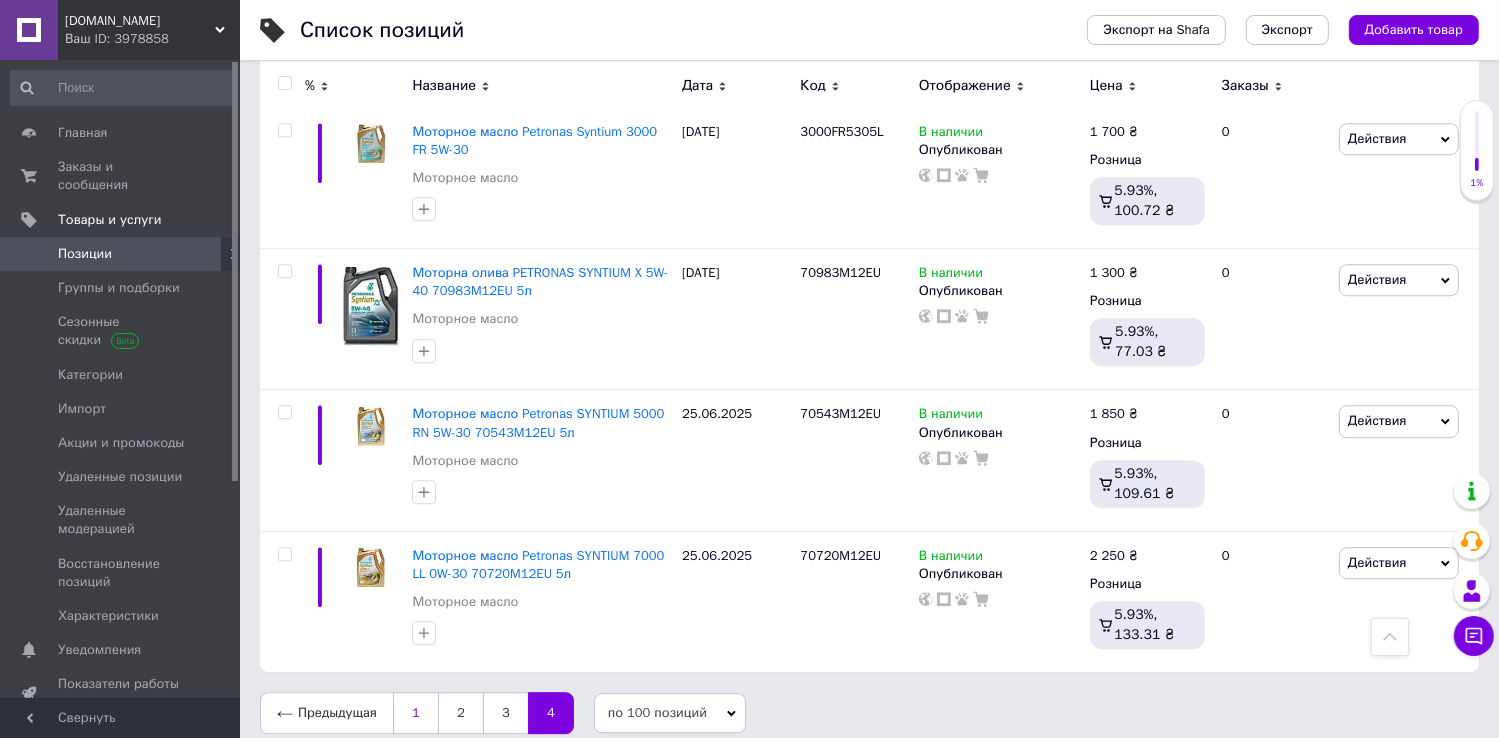 click on "1" at bounding box center (415, 713) 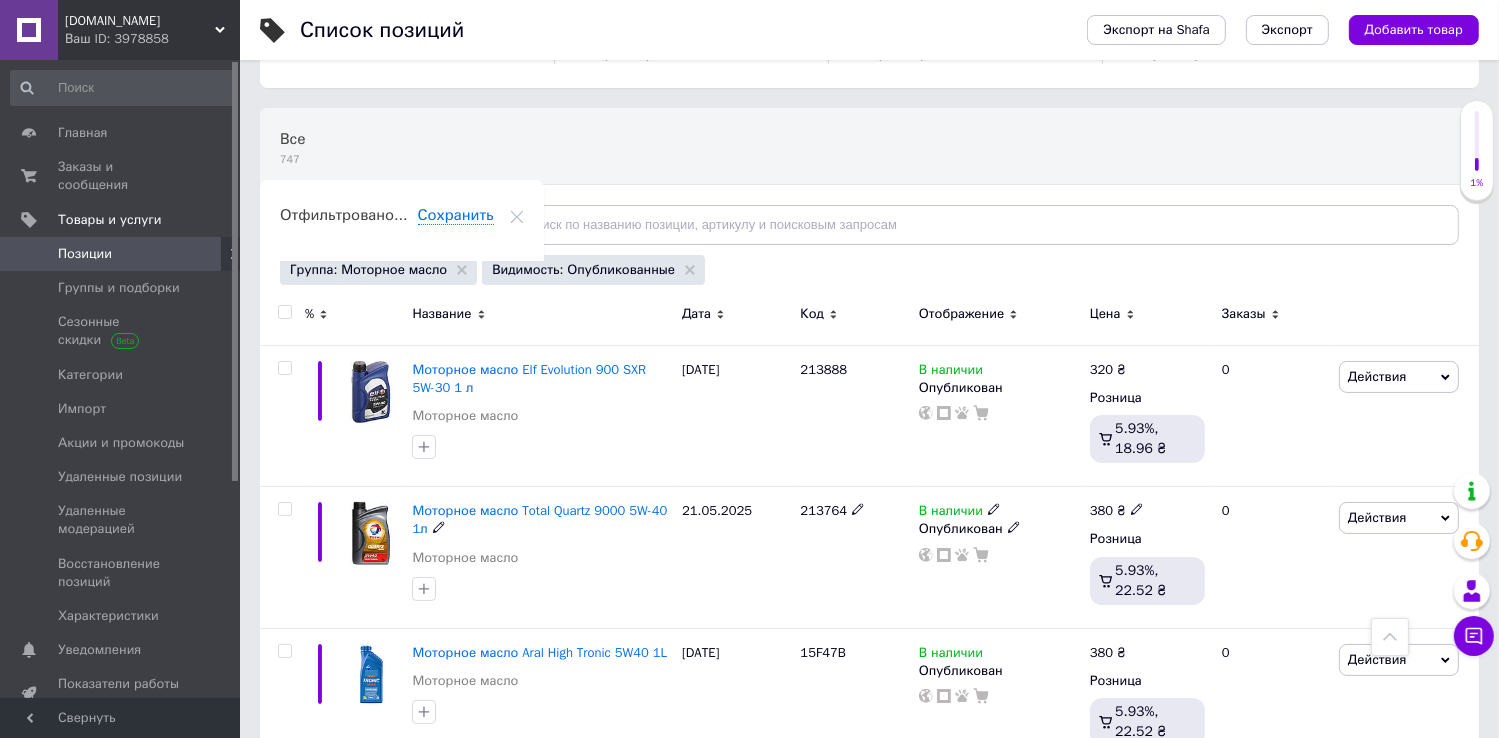 scroll, scrollTop: 0, scrollLeft: 0, axis: both 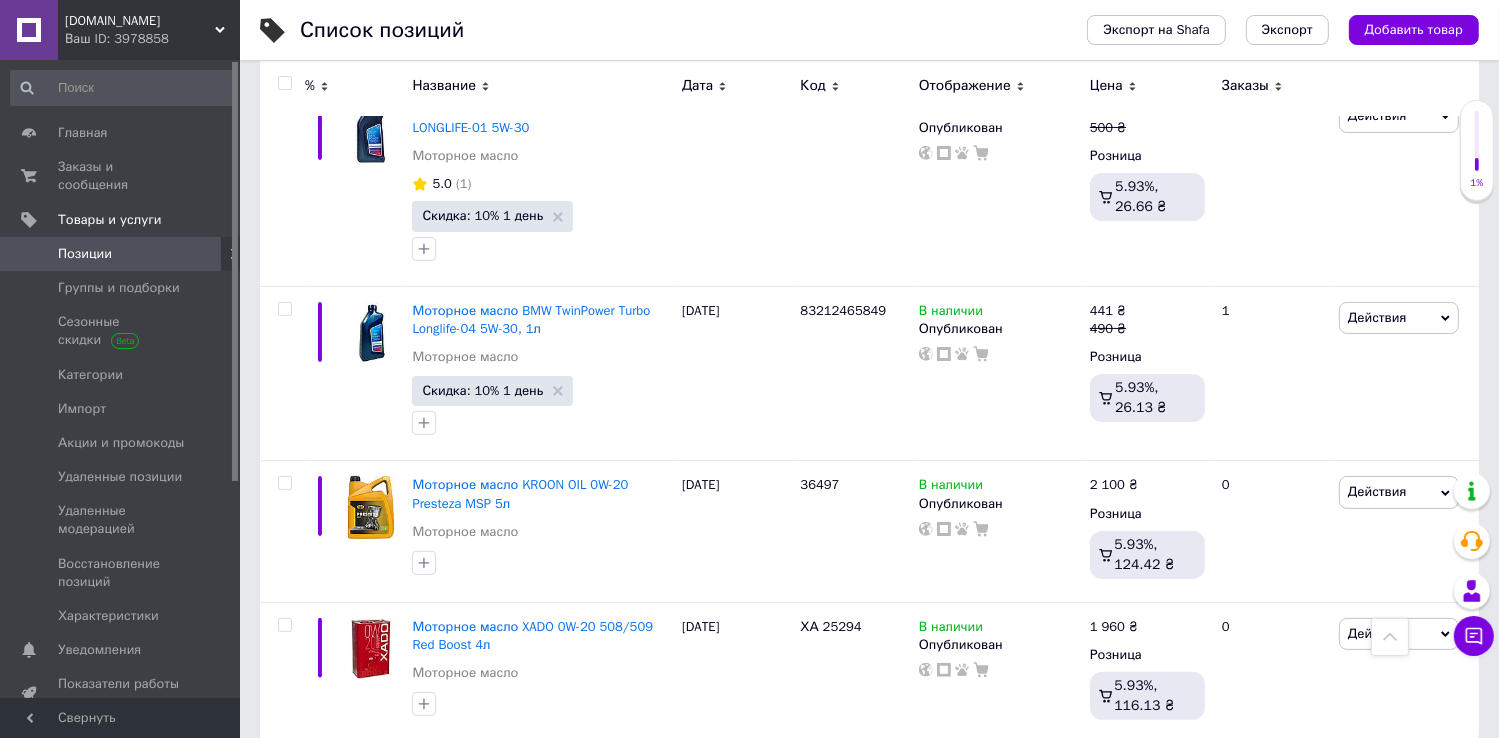 click on "2" at bounding box center (327, 784) 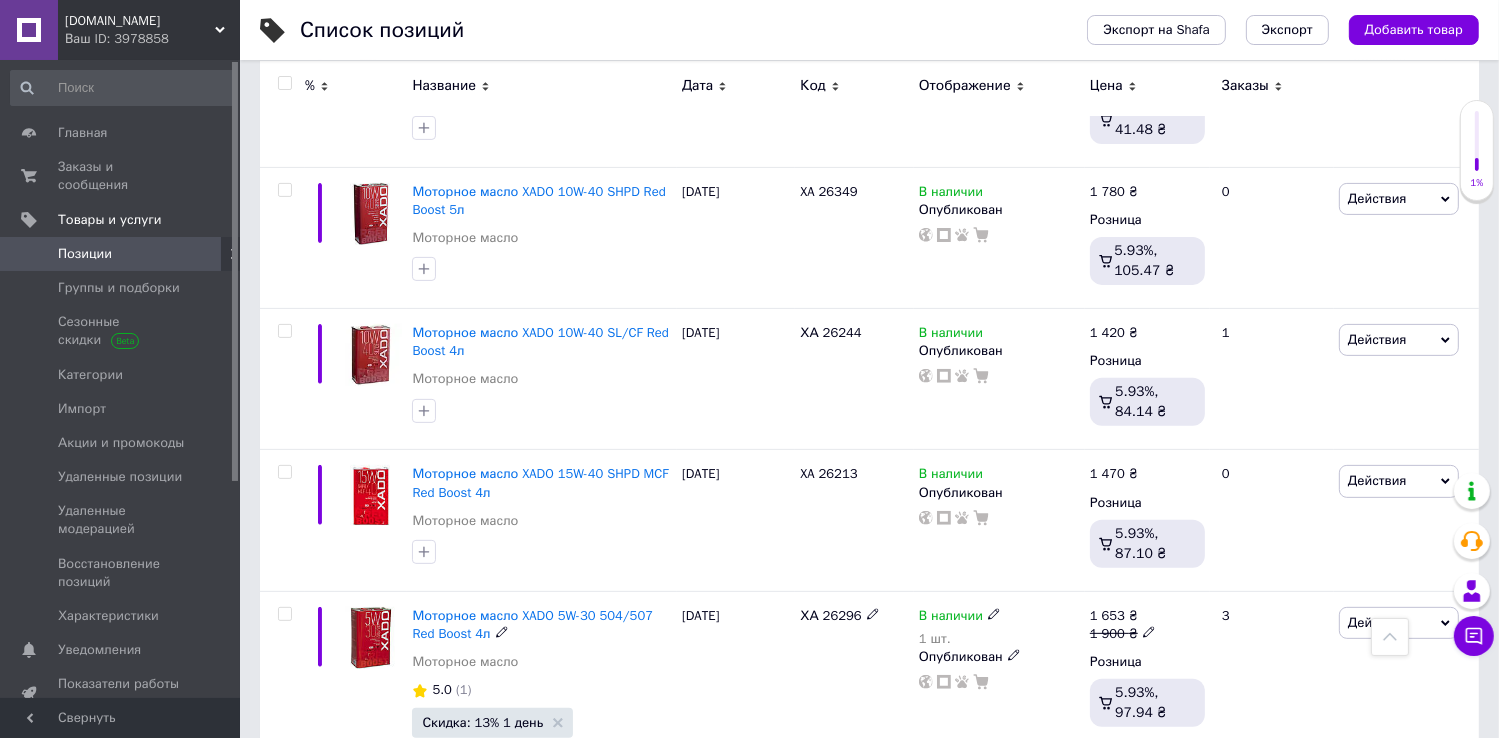 scroll, scrollTop: 0, scrollLeft: 0, axis: both 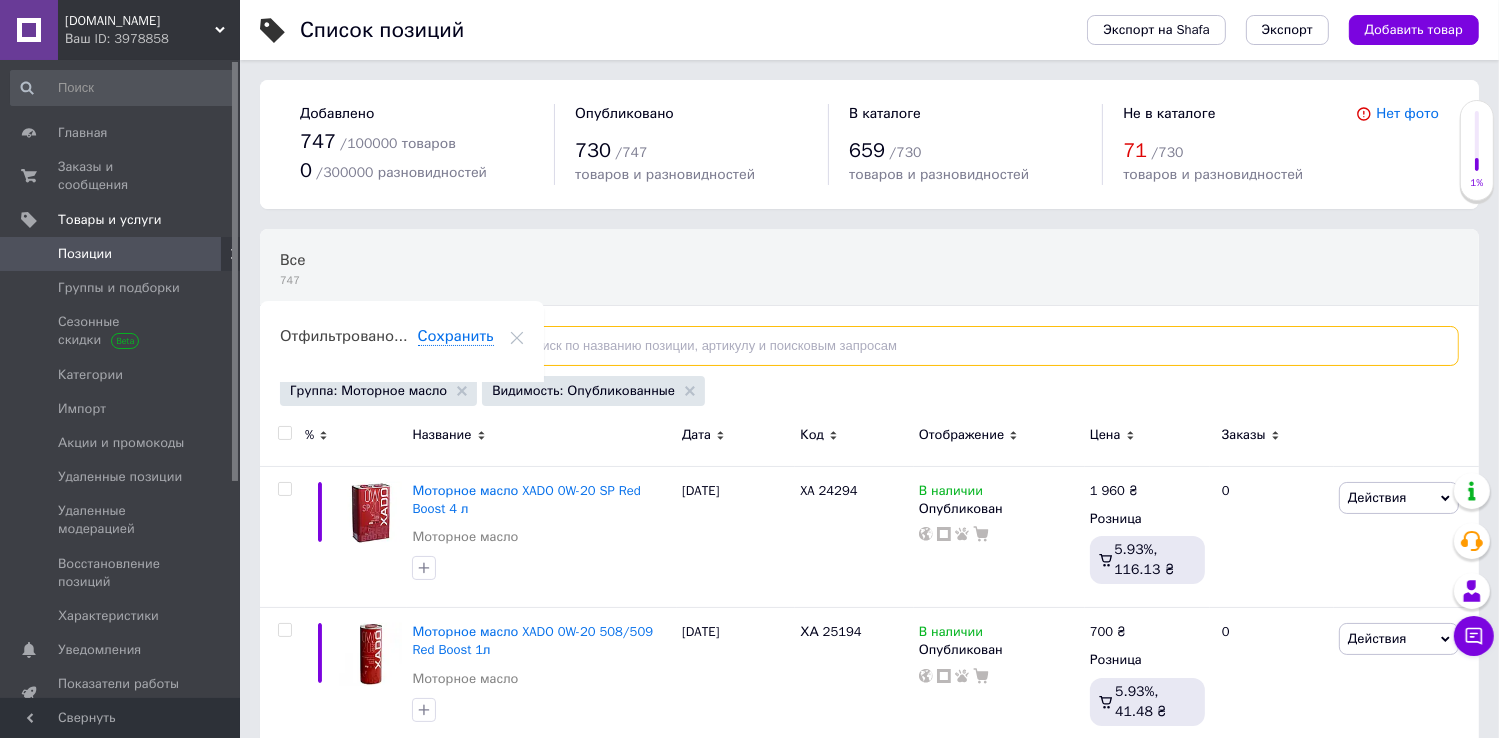 click at bounding box center (974, 346) 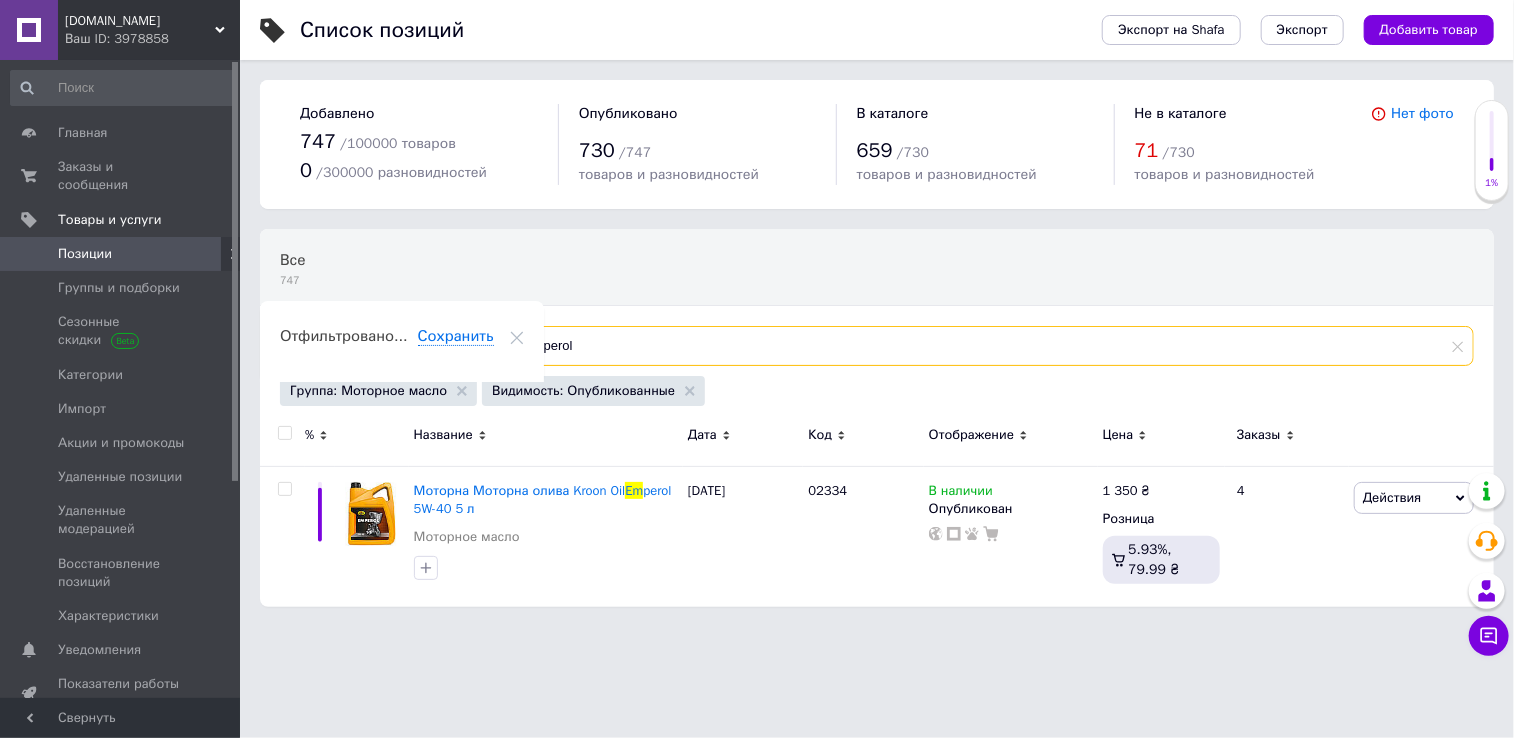 type on "emperol" 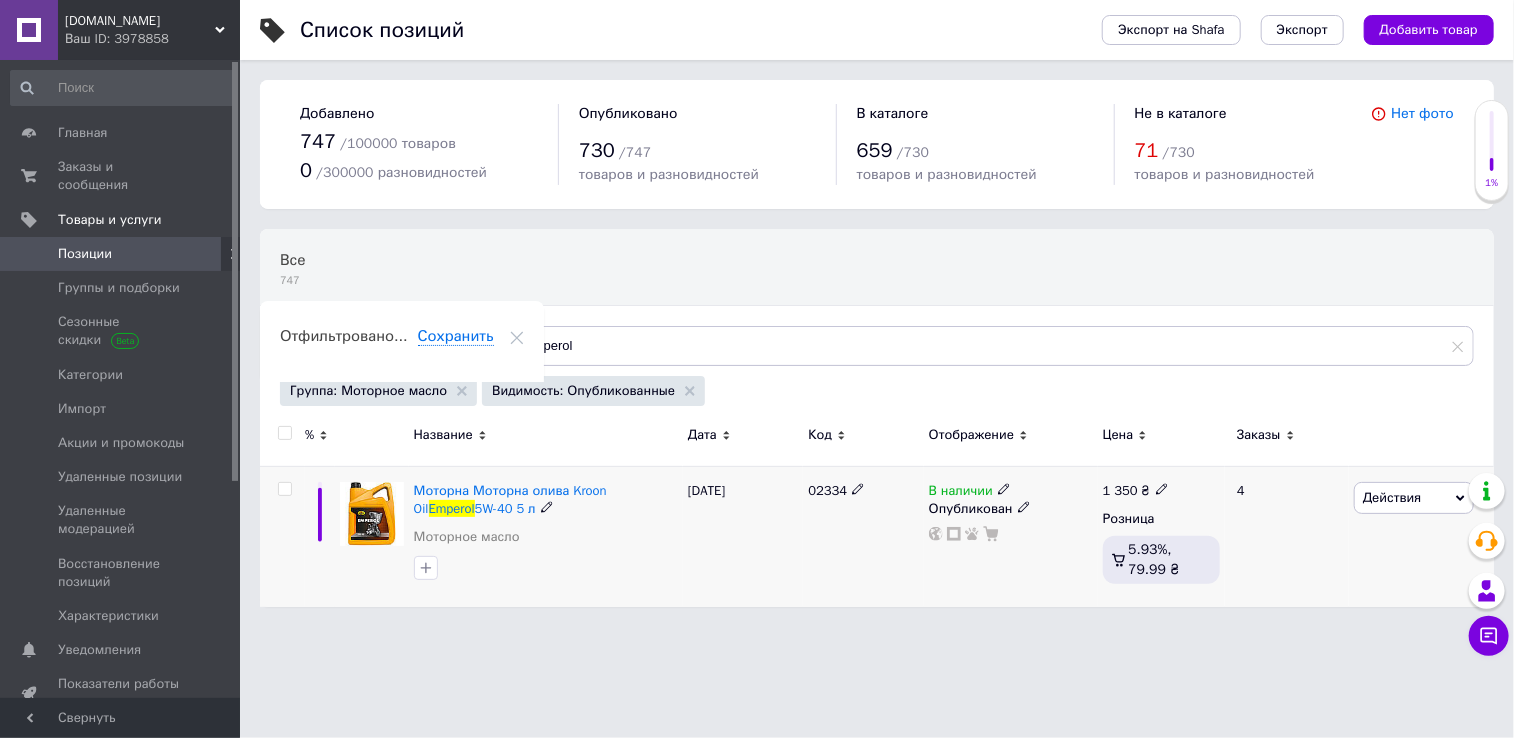 drag, startPoint x: 800, startPoint y: 498, endPoint x: 848, endPoint y: 493, distance: 48.259712 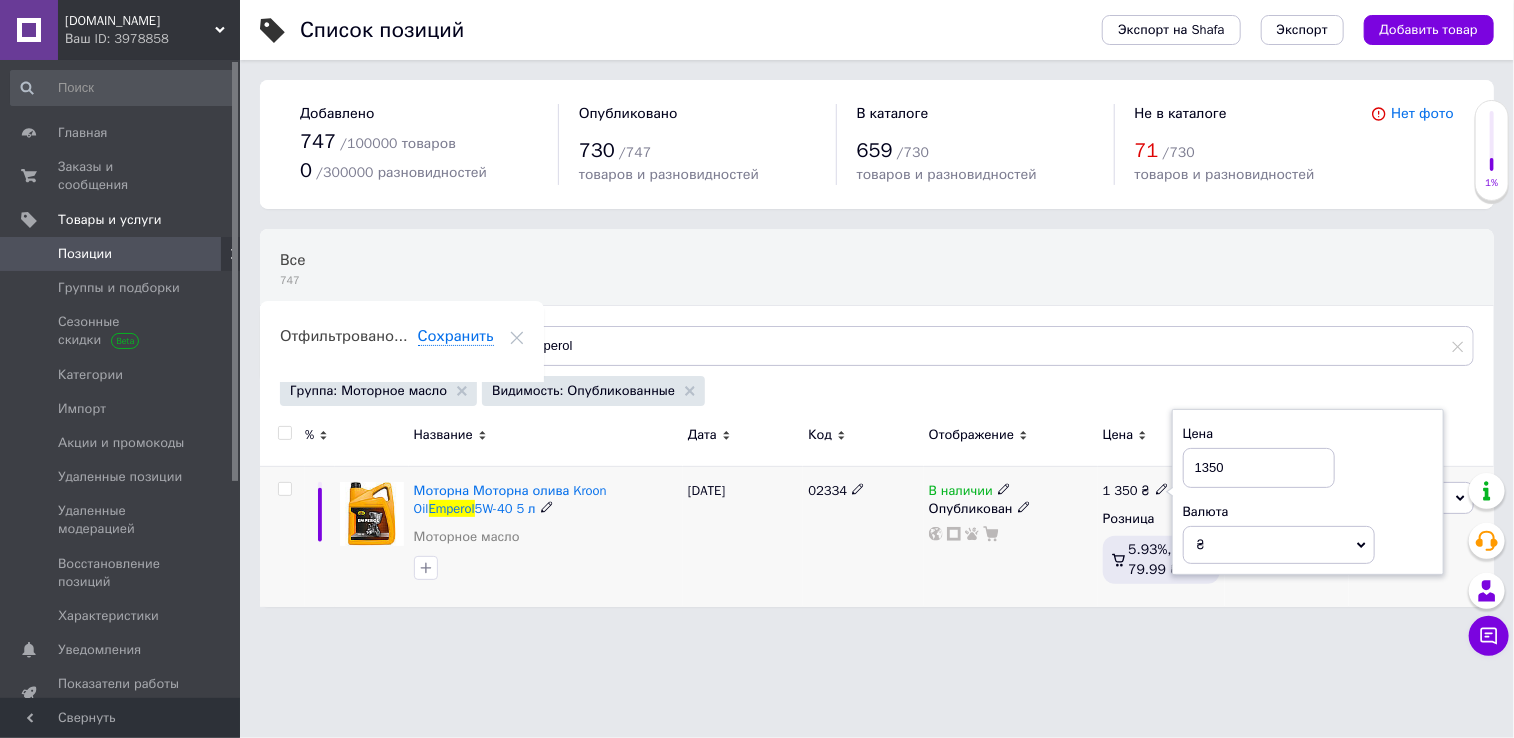 drag, startPoint x: 1232, startPoint y: 472, endPoint x: 1200, endPoint y: 465, distance: 32.75668 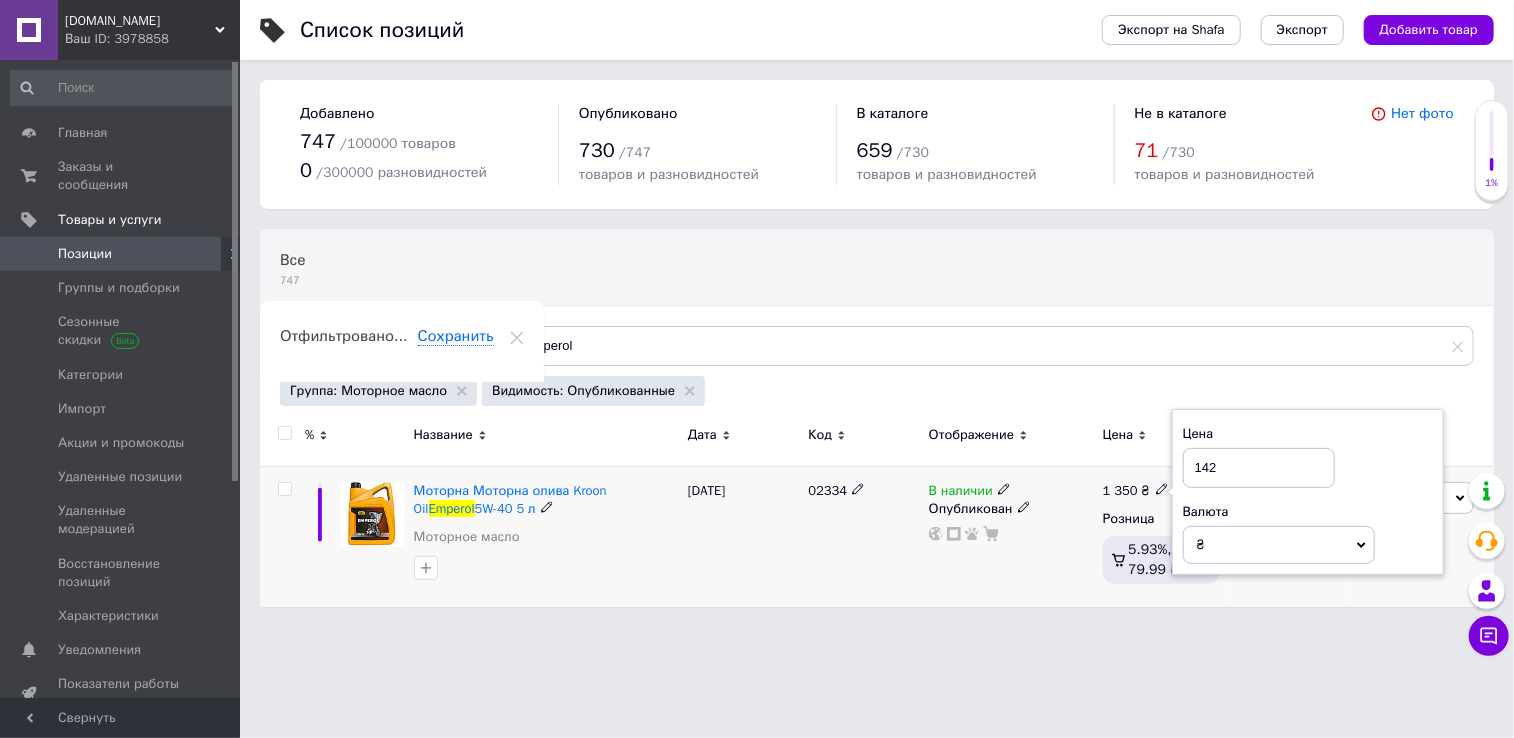 type on "1420" 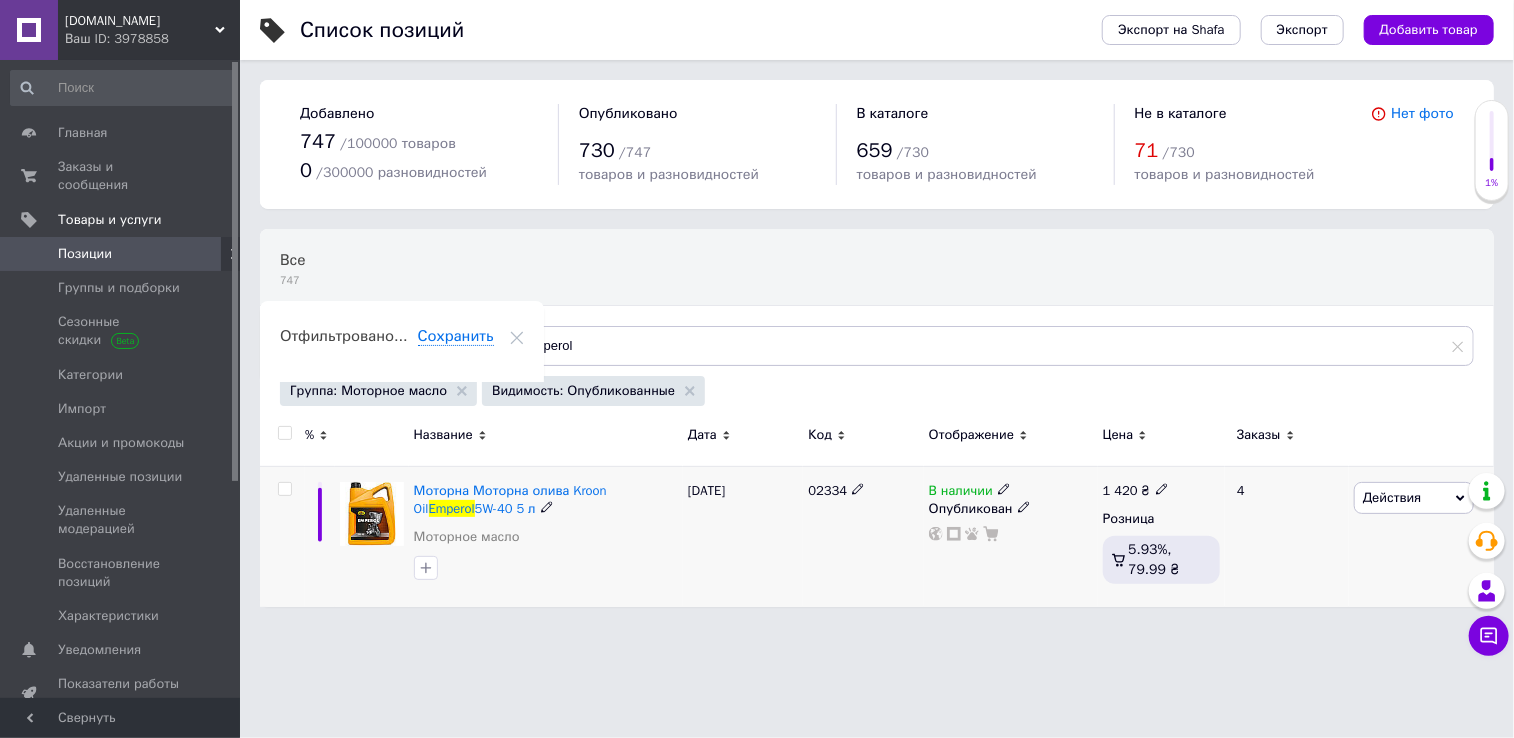 click on "1 420   ₴" at bounding box center [1161, 491] 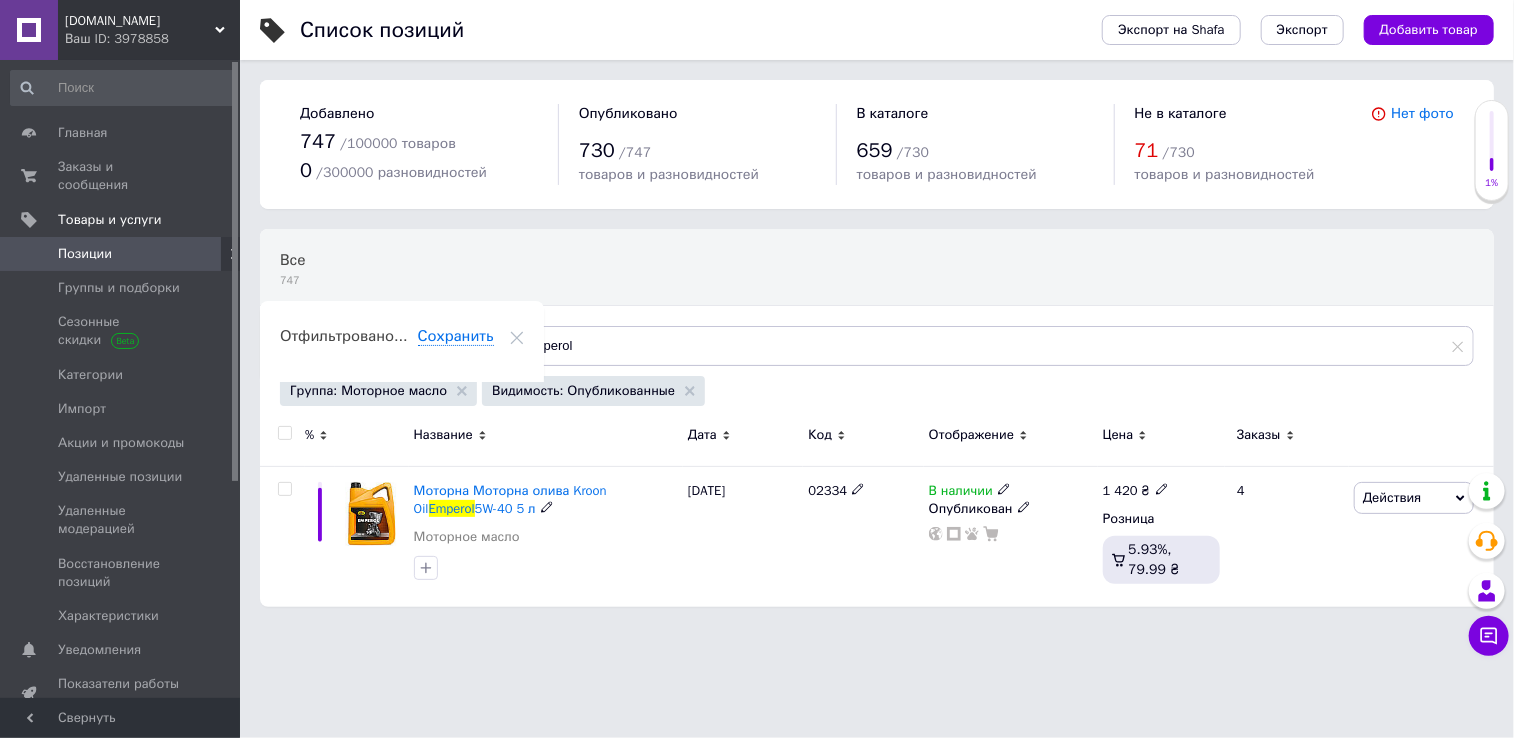 click 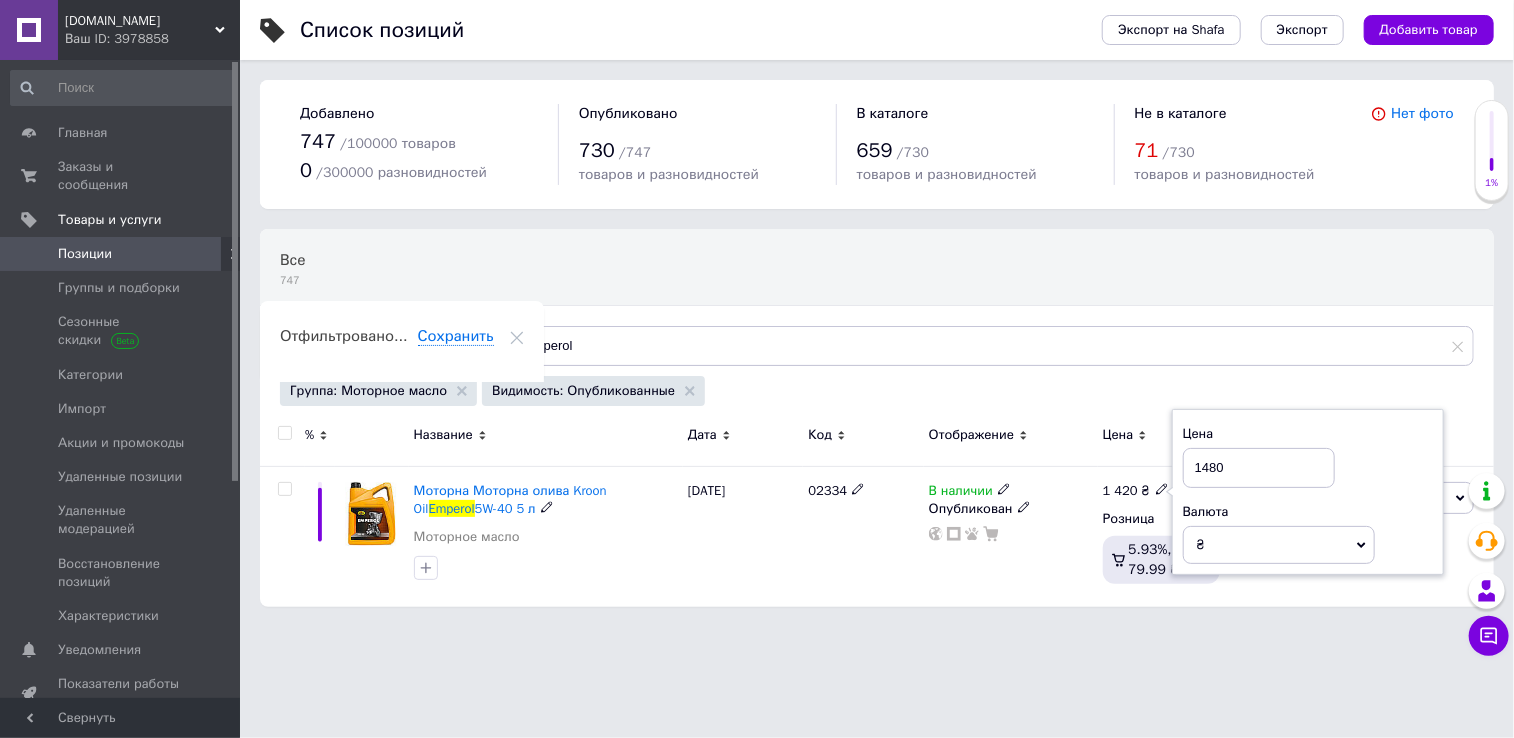 type on "1480" 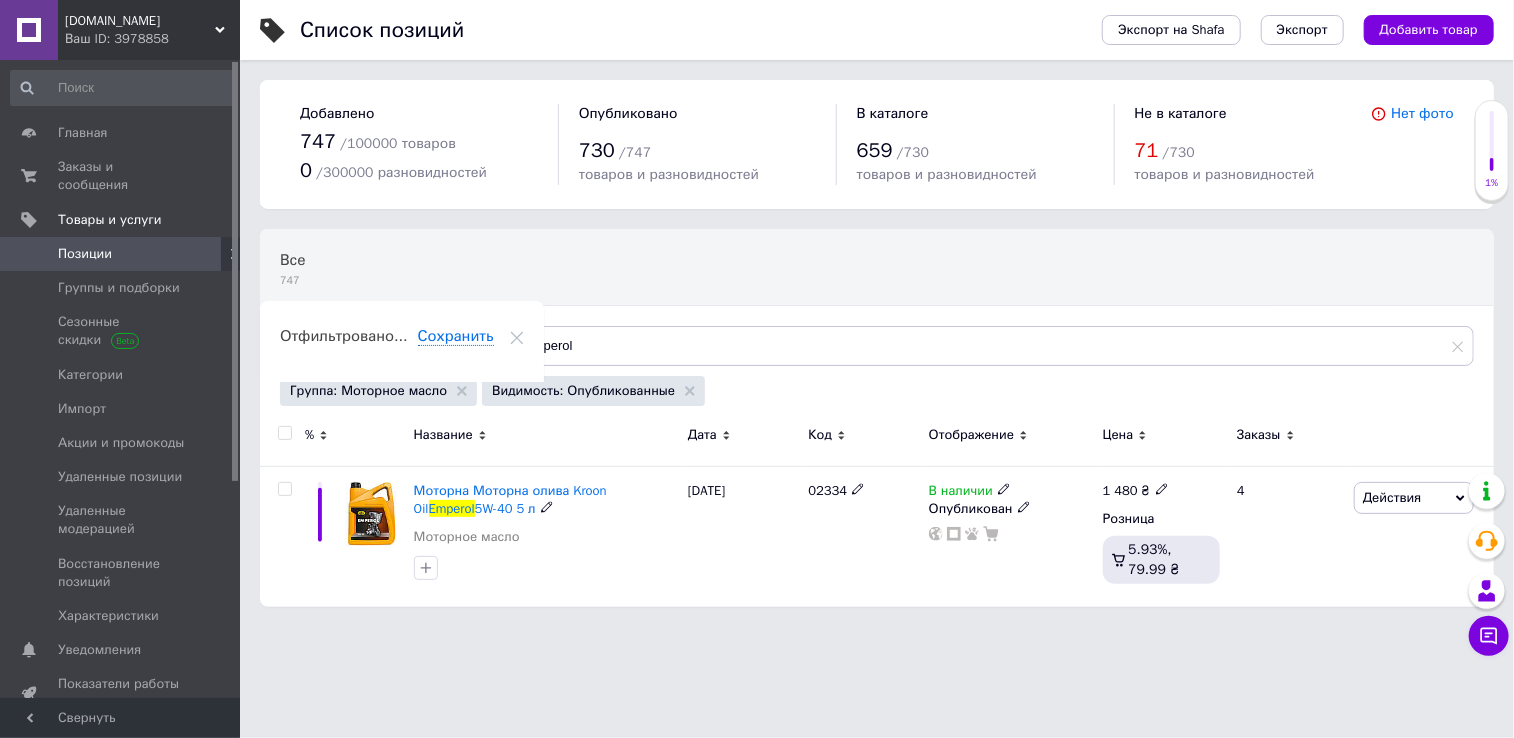 click on "1 480   ₴" at bounding box center [1136, 491] 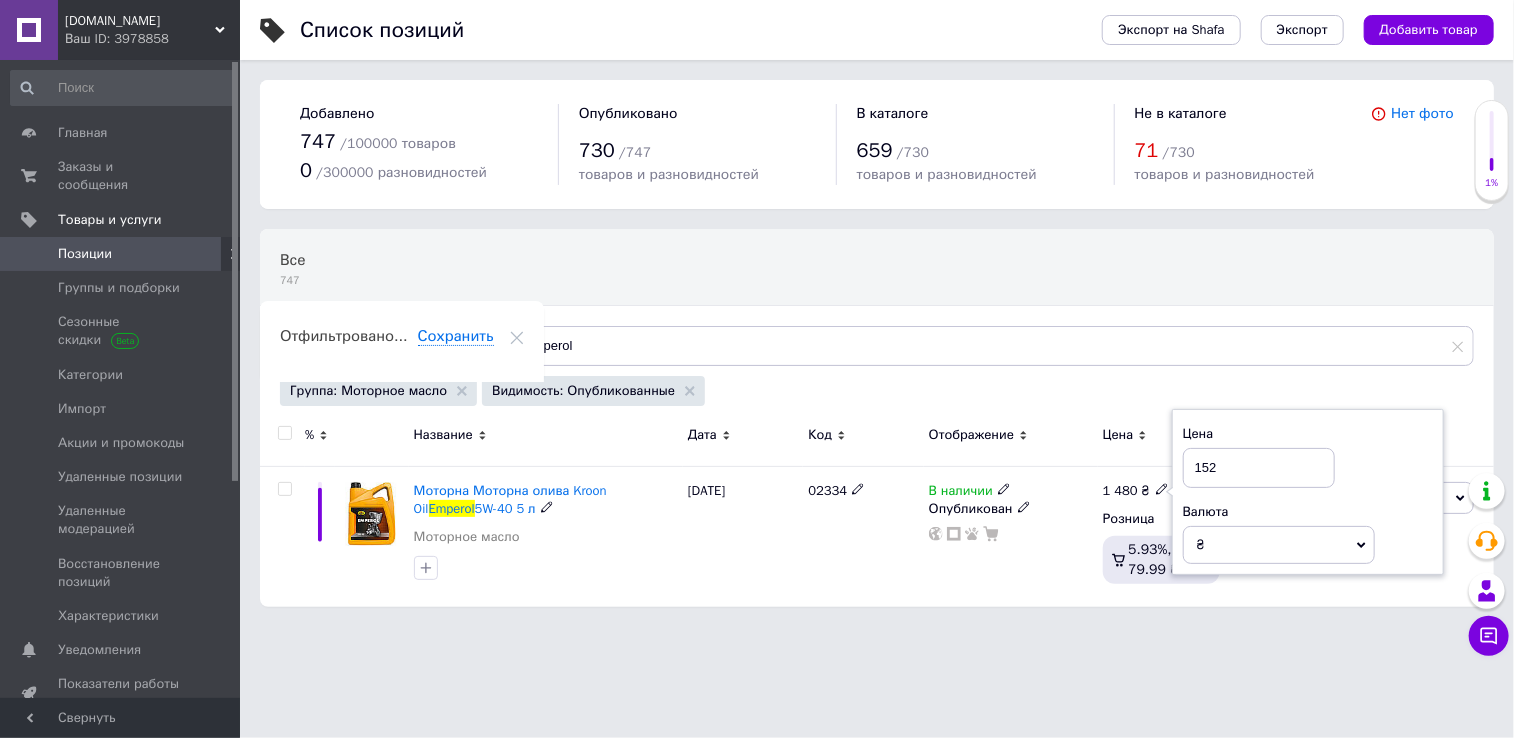 type on "1520" 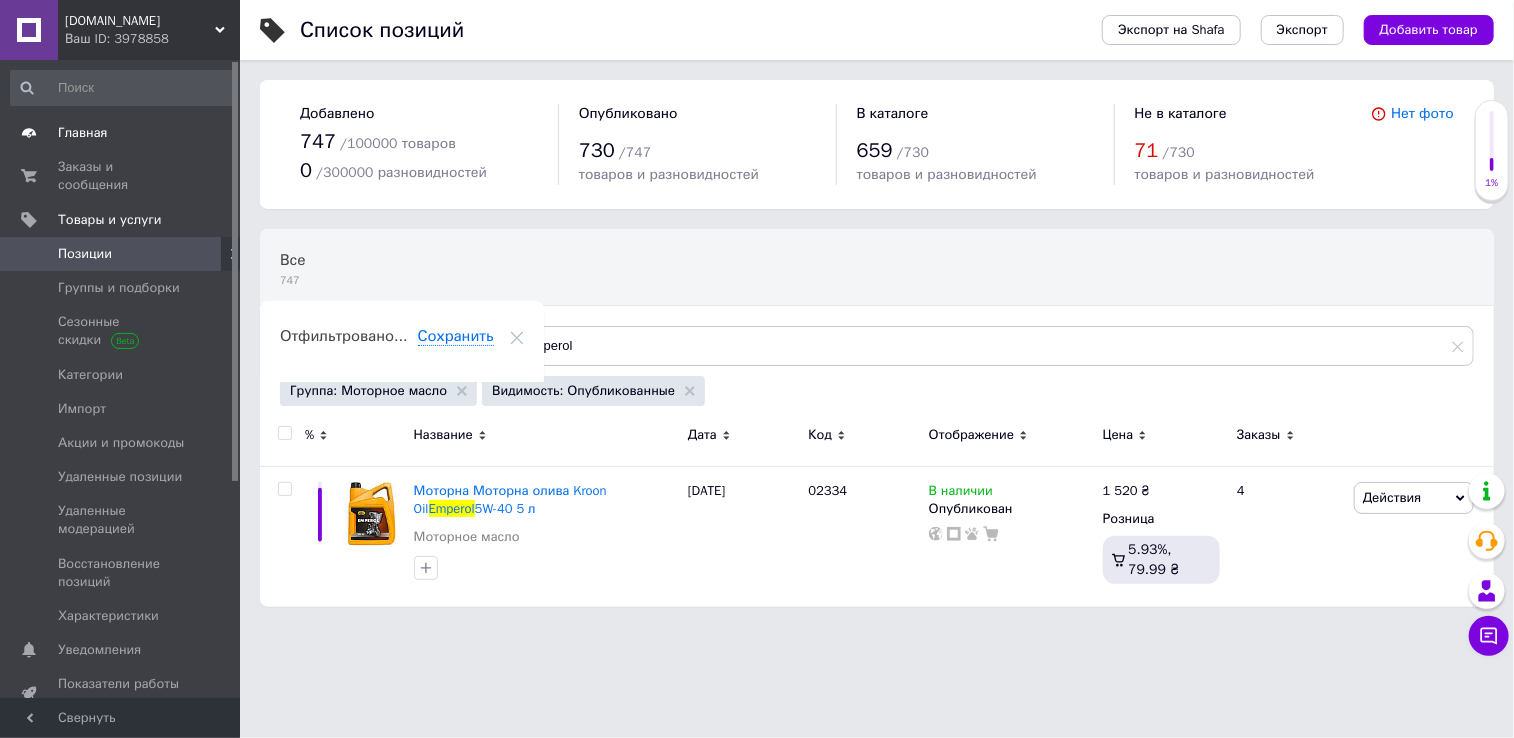 click on "Главная" at bounding box center (83, 133) 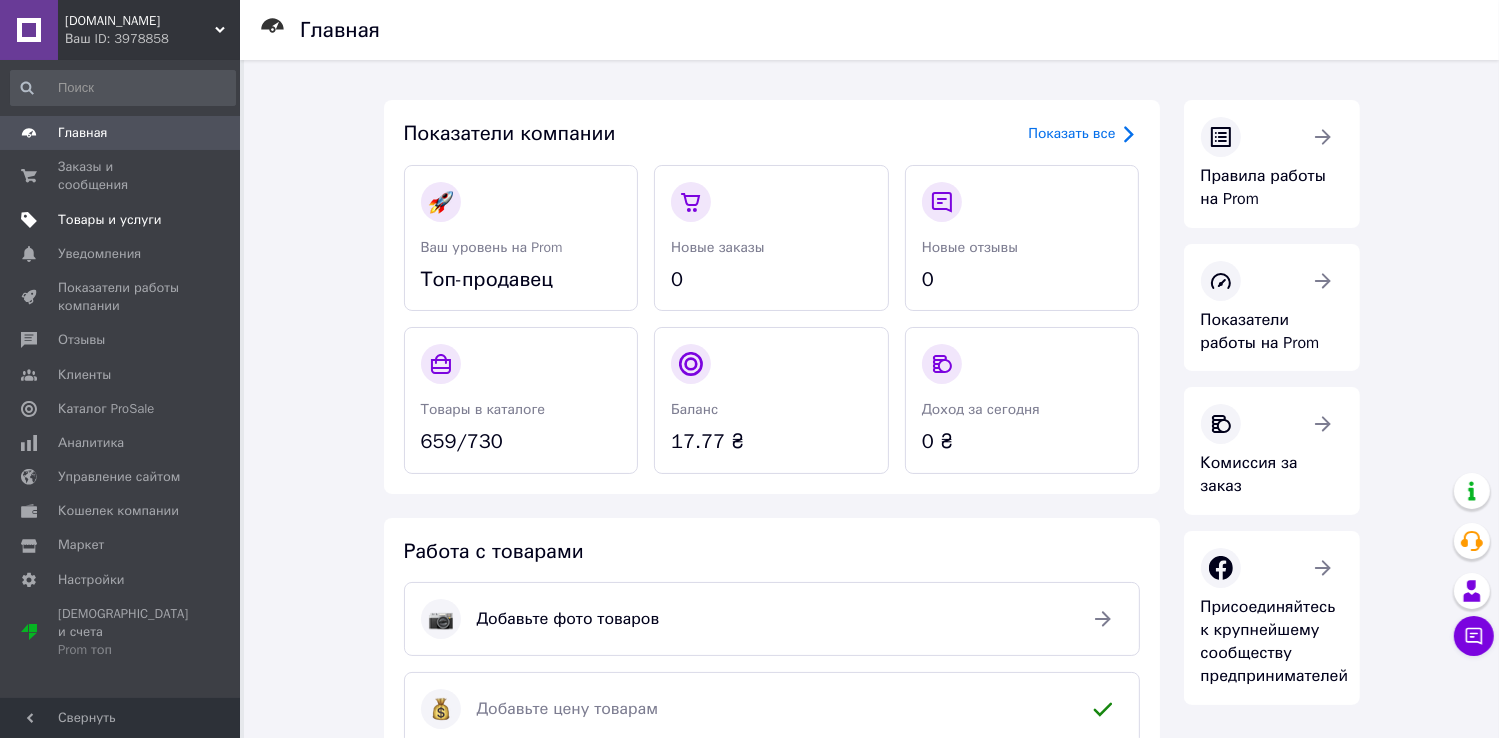 click on "Товары и услуги" at bounding box center (110, 220) 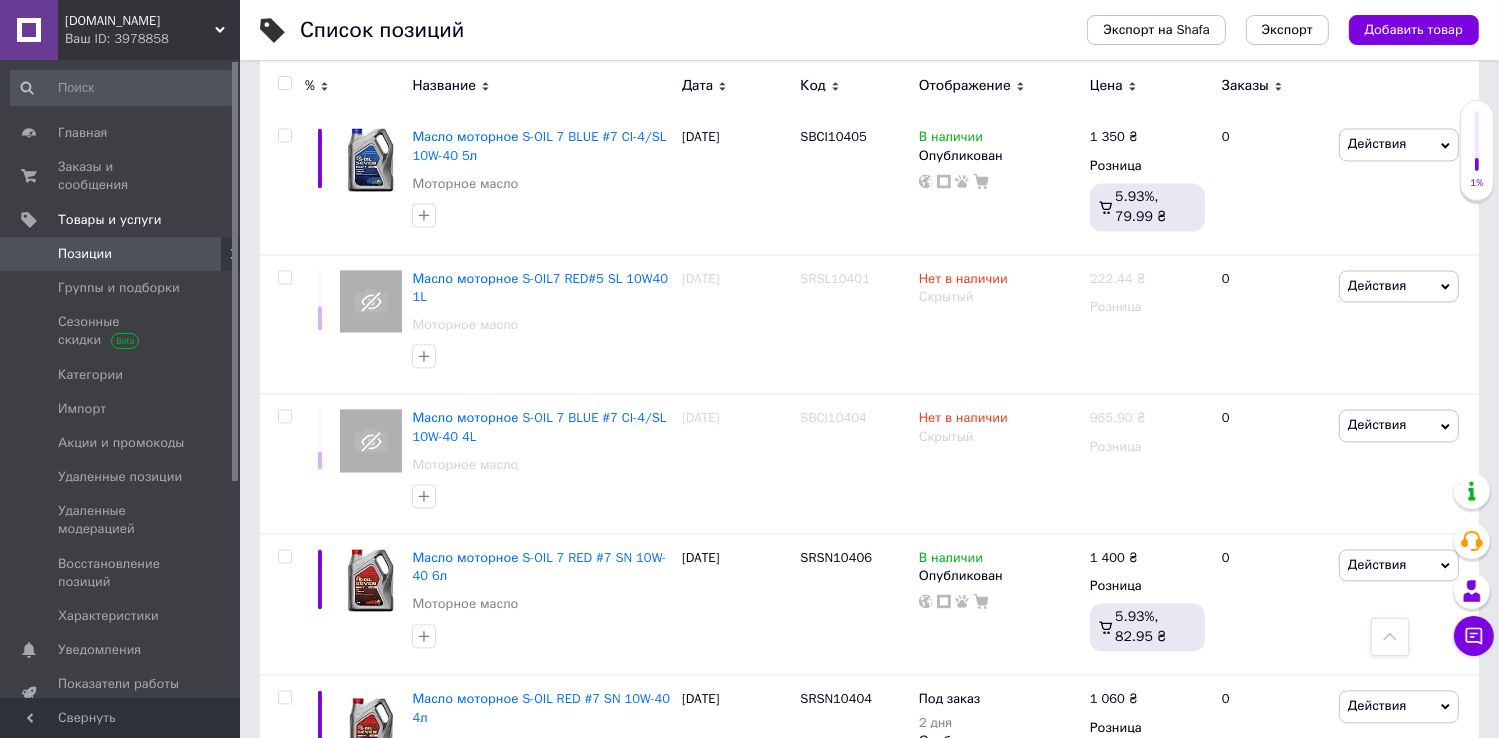 scroll, scrollTop: 12000, scrollLeft: 0, axis: vertical 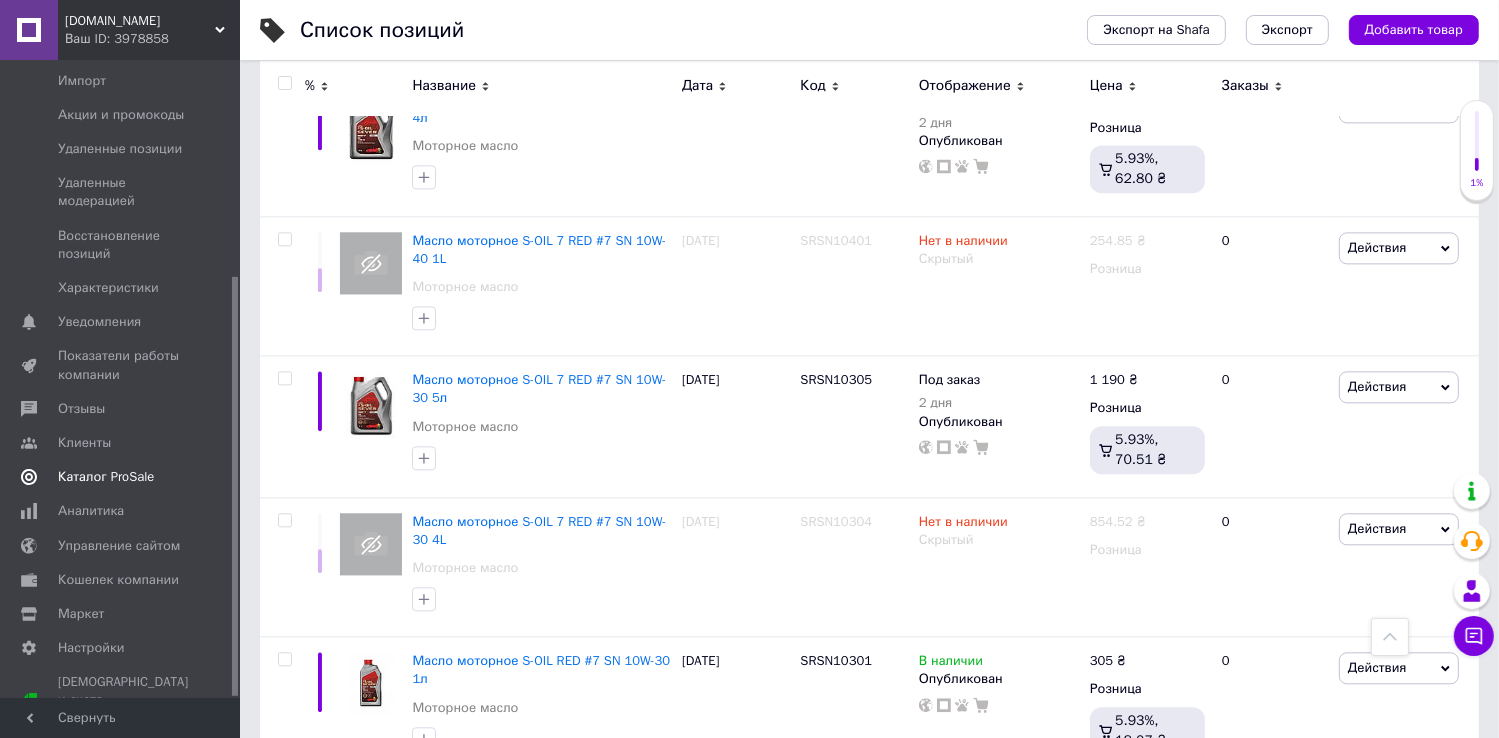 click on "Каталог ProSale" at bounding box center [106, 477] 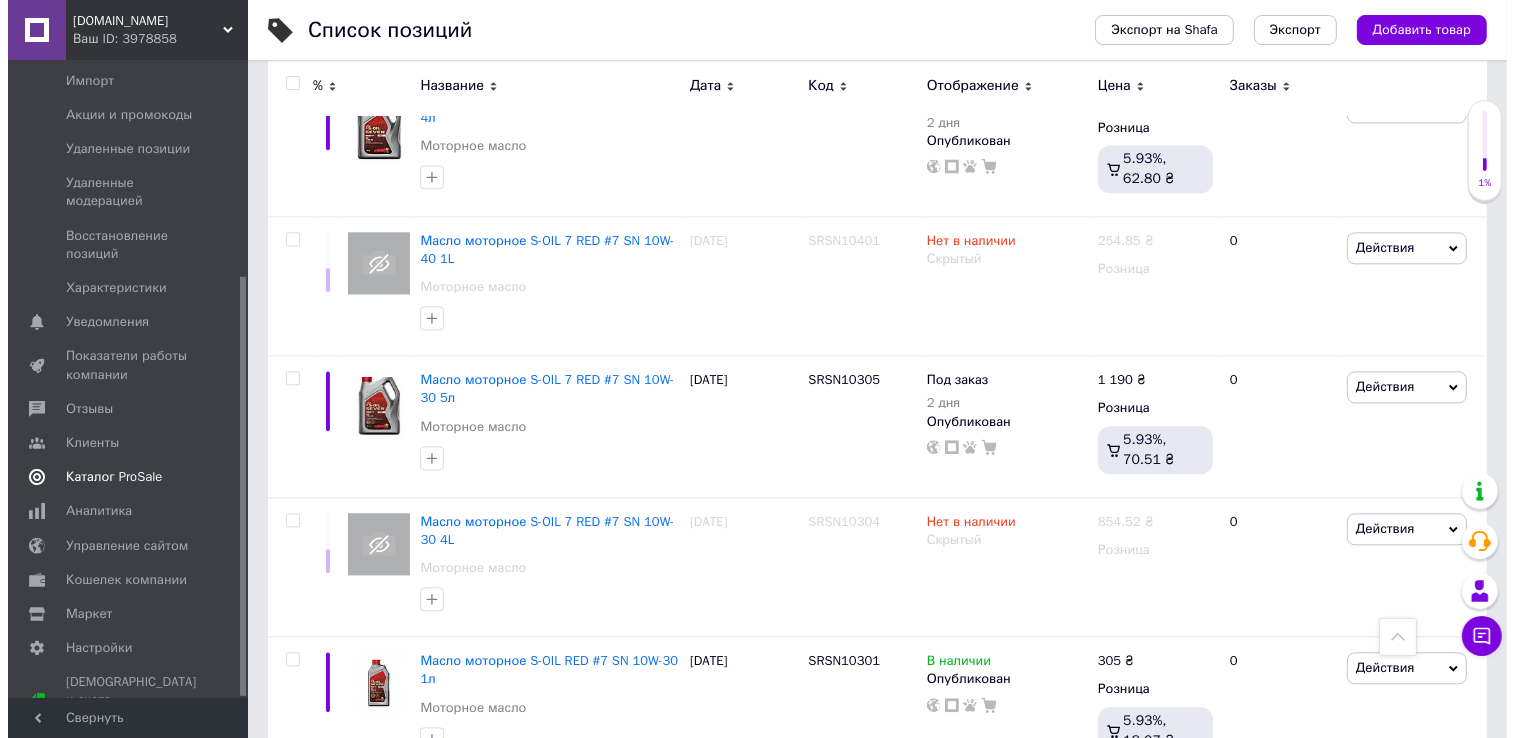 scroll, scrollTop: 0, scrollLeft: 0, axis: both 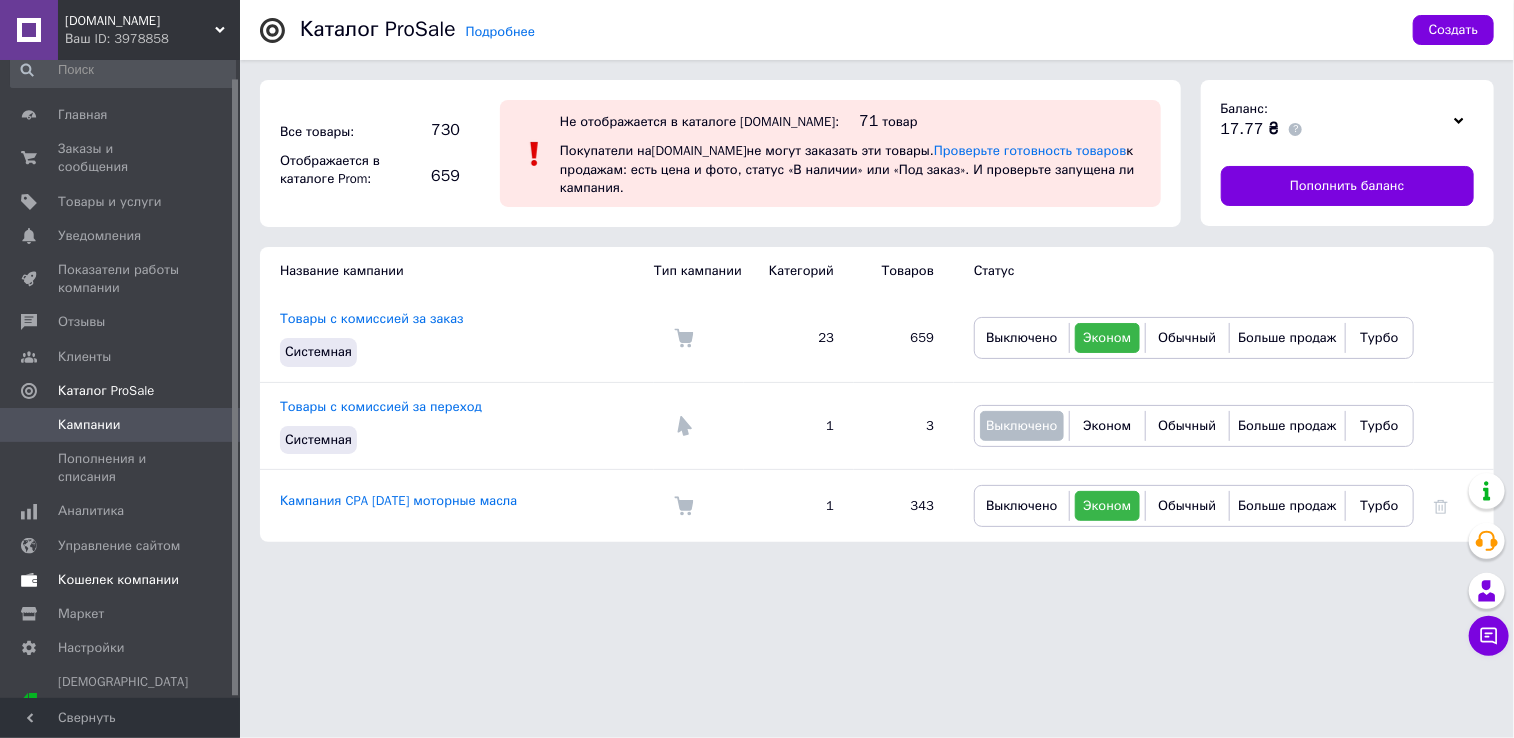 click on "Кошелек компании" at bounding box center [118, 580] 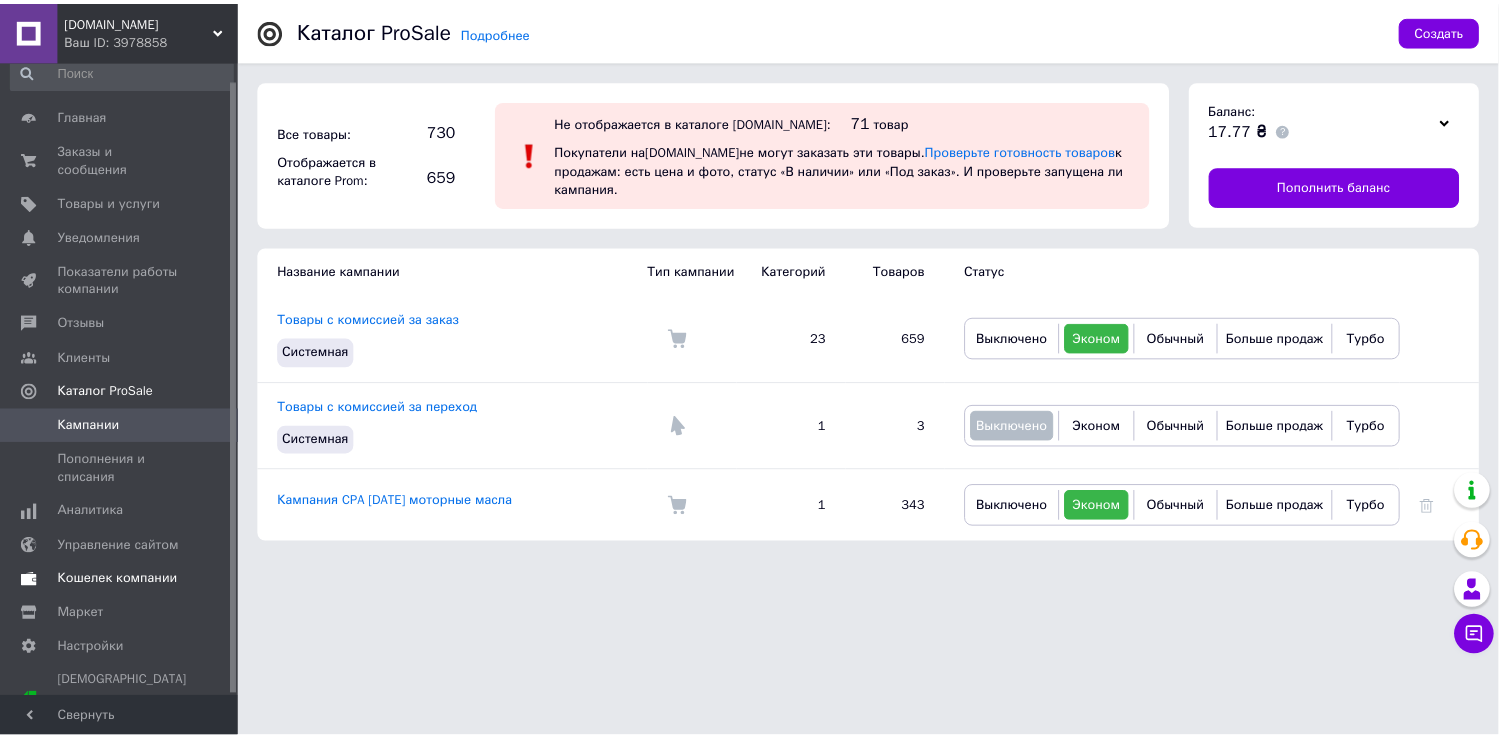 scroll, scrollTop: 0, scrollLeft: 0, axis: both 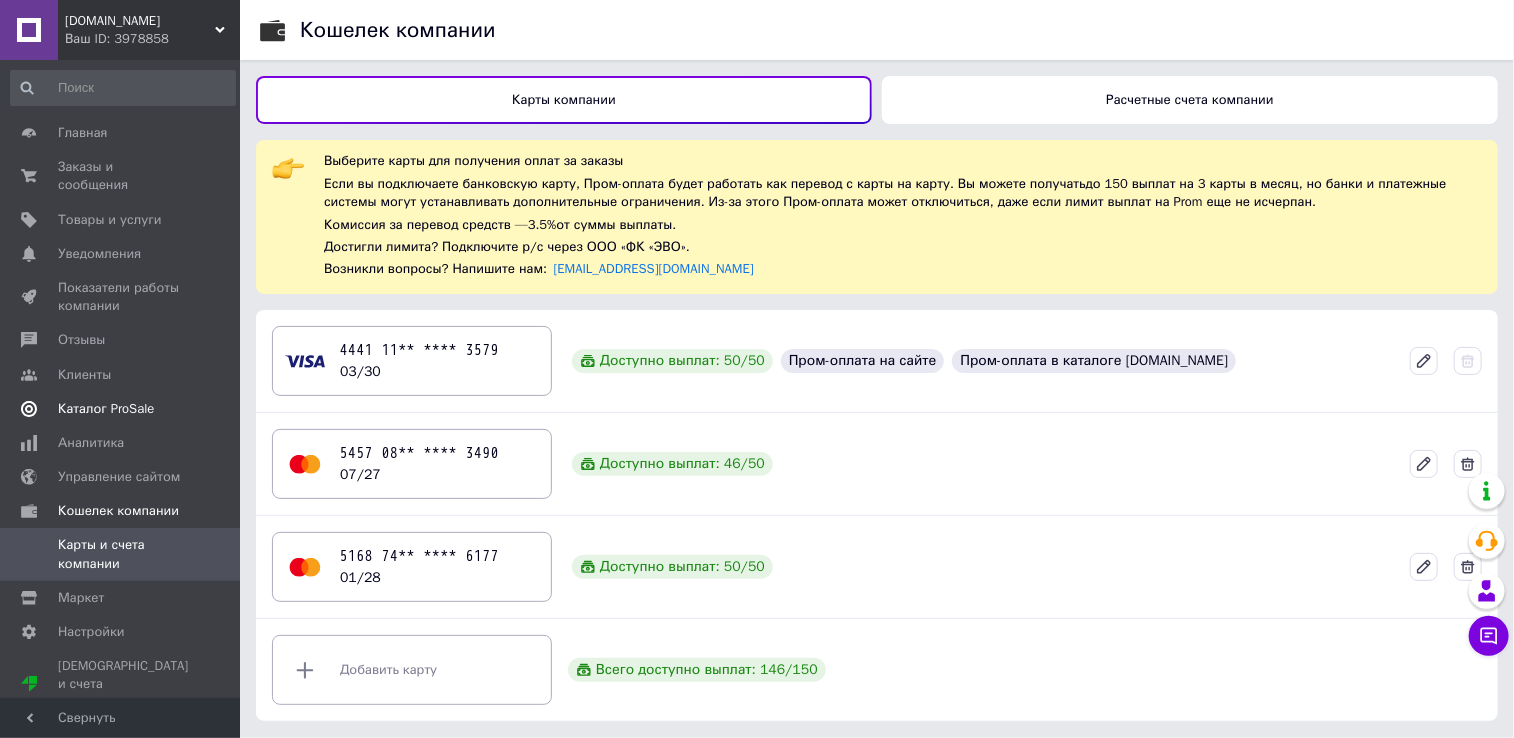click on "Каталог ProSale" at bounding box center [106, 409] 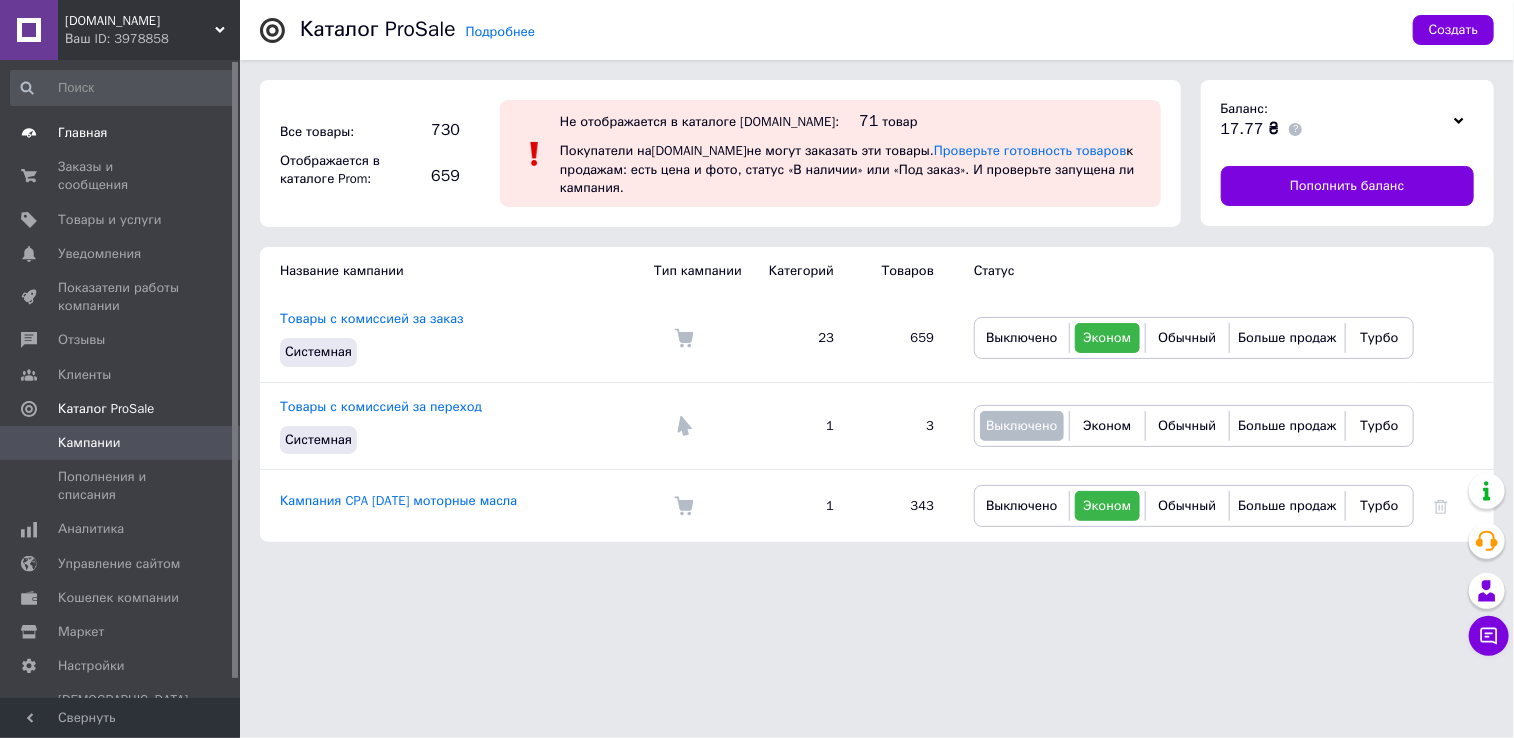 click on "Главная" at bounding box center (83, 133) 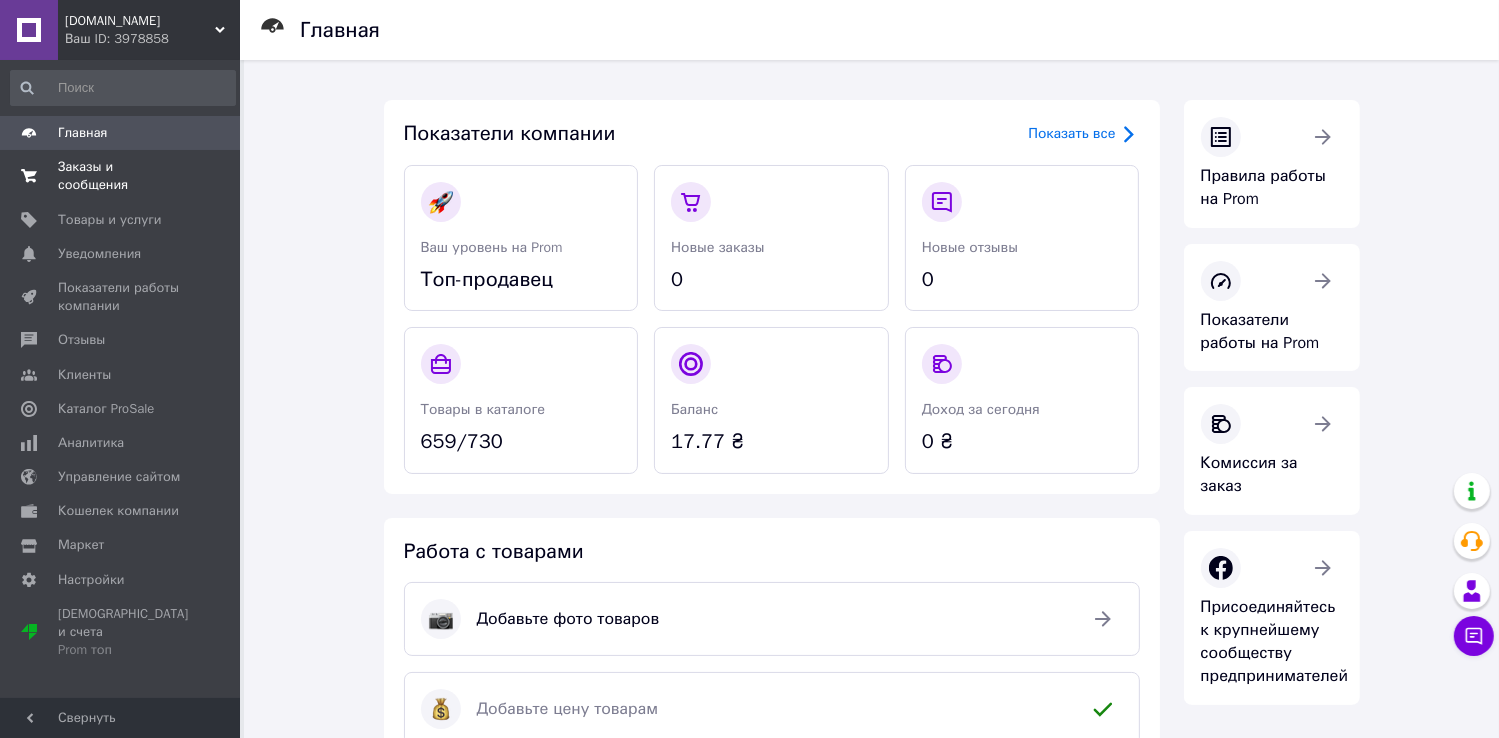 click on "Заказы и сообщения" at bounding box center [121, 176] 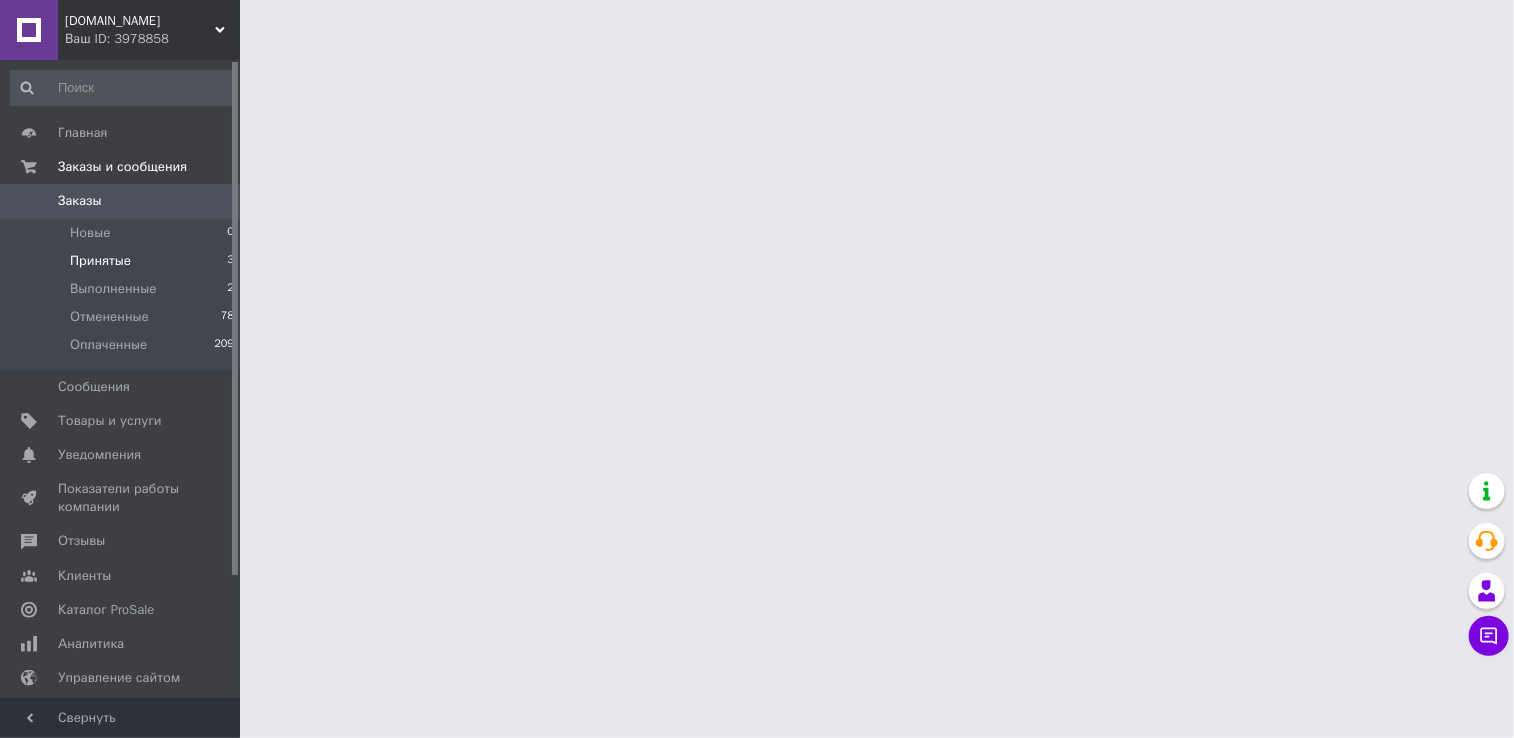 click on "Принятые 3" at bounding box center (123, 261) 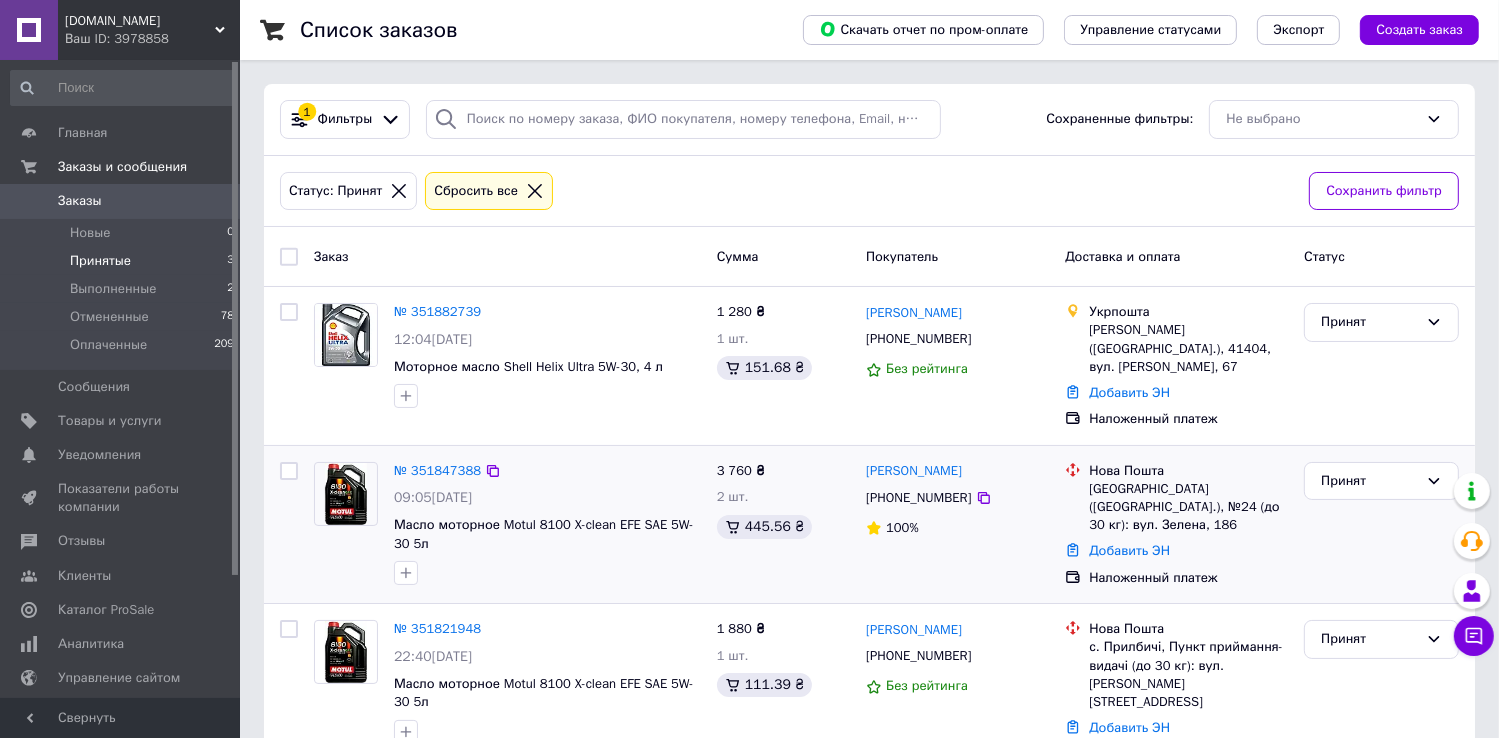 scroll, scrollTop: 25, scrollLeft: 0, axis: vertical 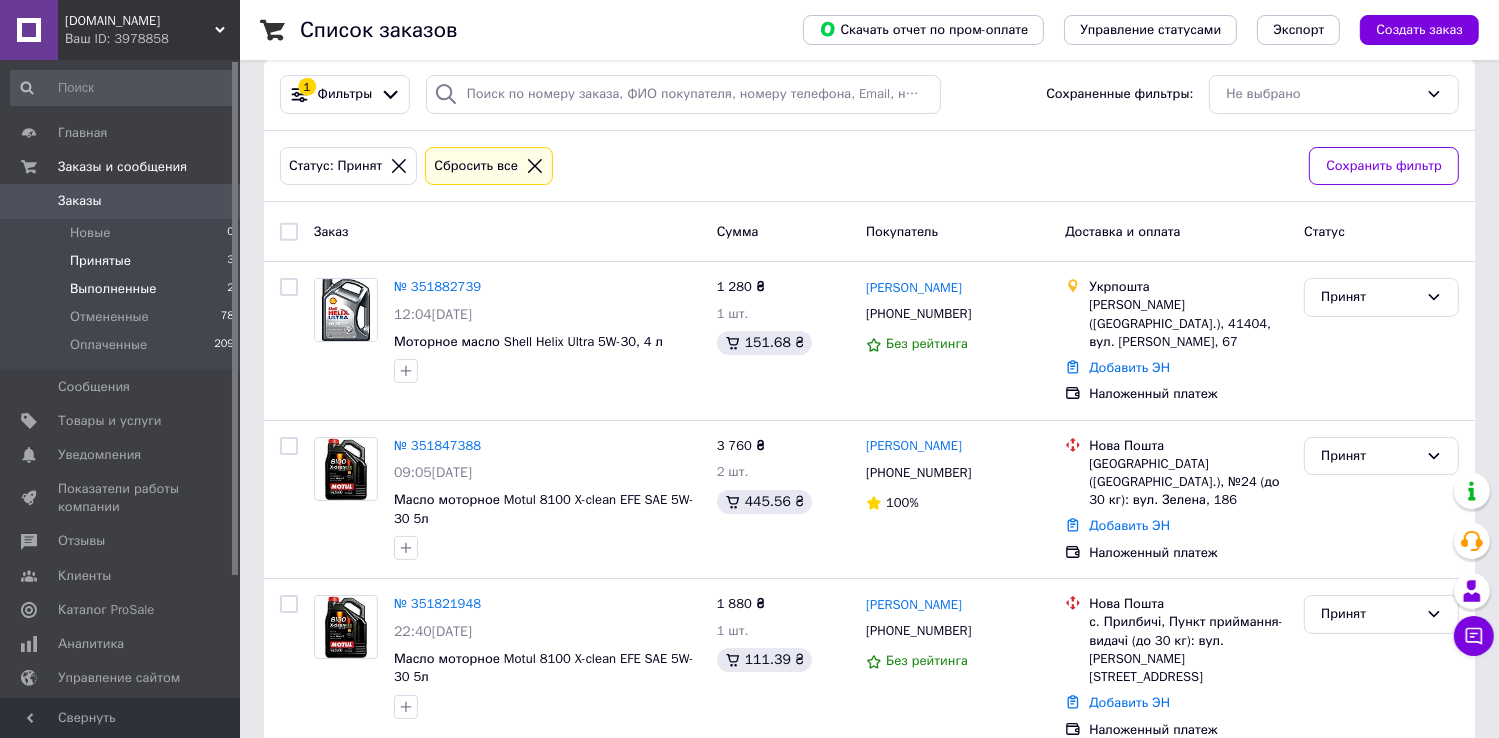 click on "Выполненные" at bounding box center [113, 289] 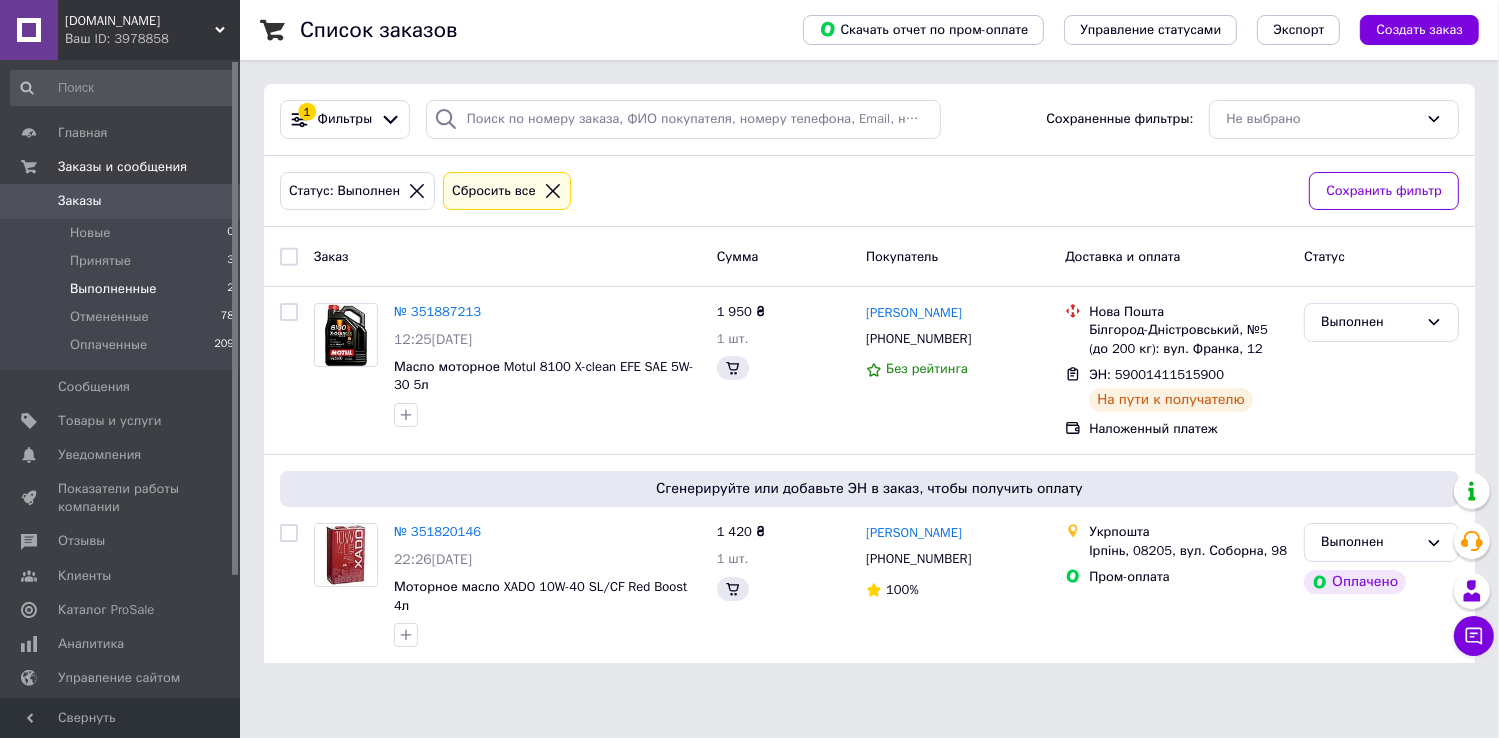 scroll, scrollTop: 0, scrollLeft: 0, axis: both 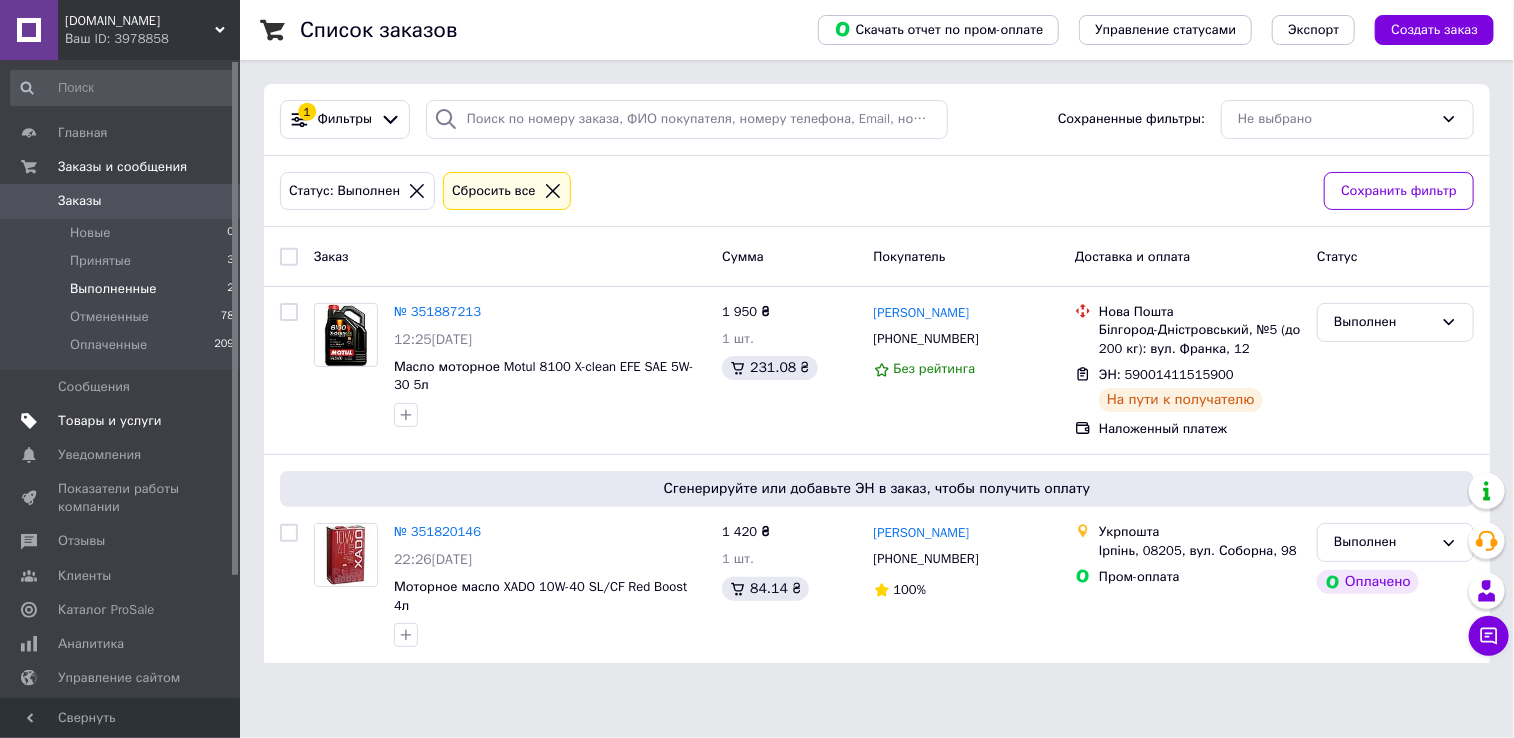 click on "Товары и услуги" at bounding box center (110, 421) 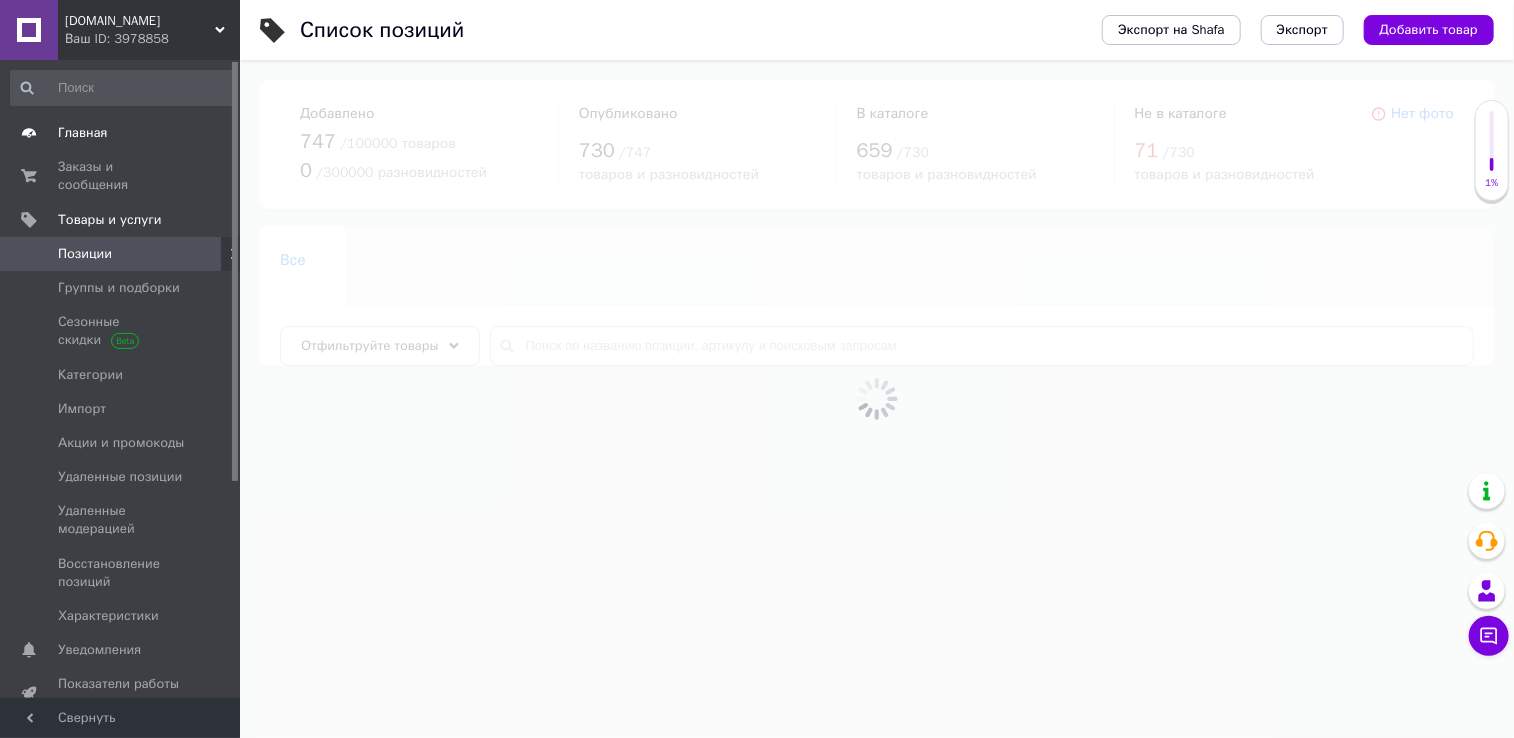 click on "Главная" at bounding box center [83, 133] 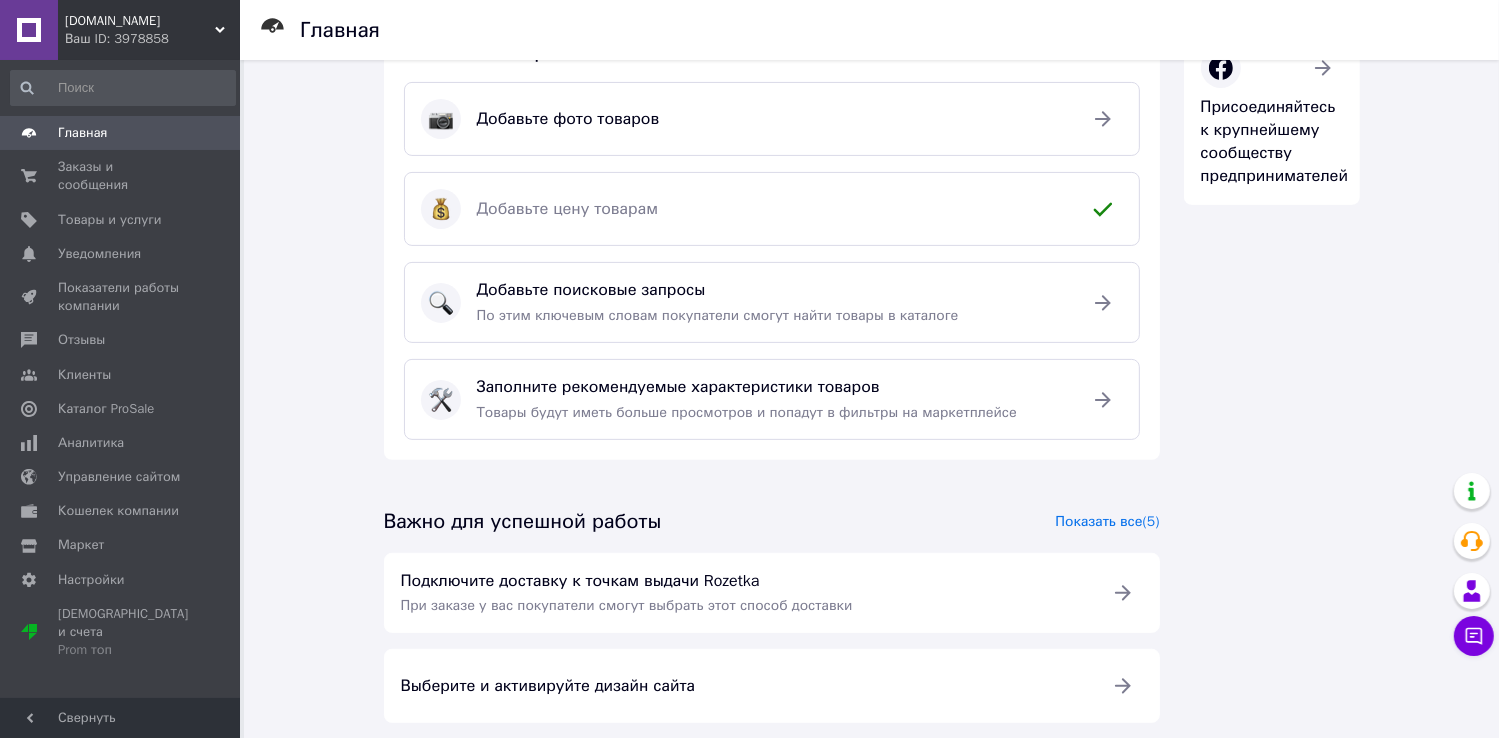 scroll, scrollTop: 521, scrollLeft: 0, axis: vertical 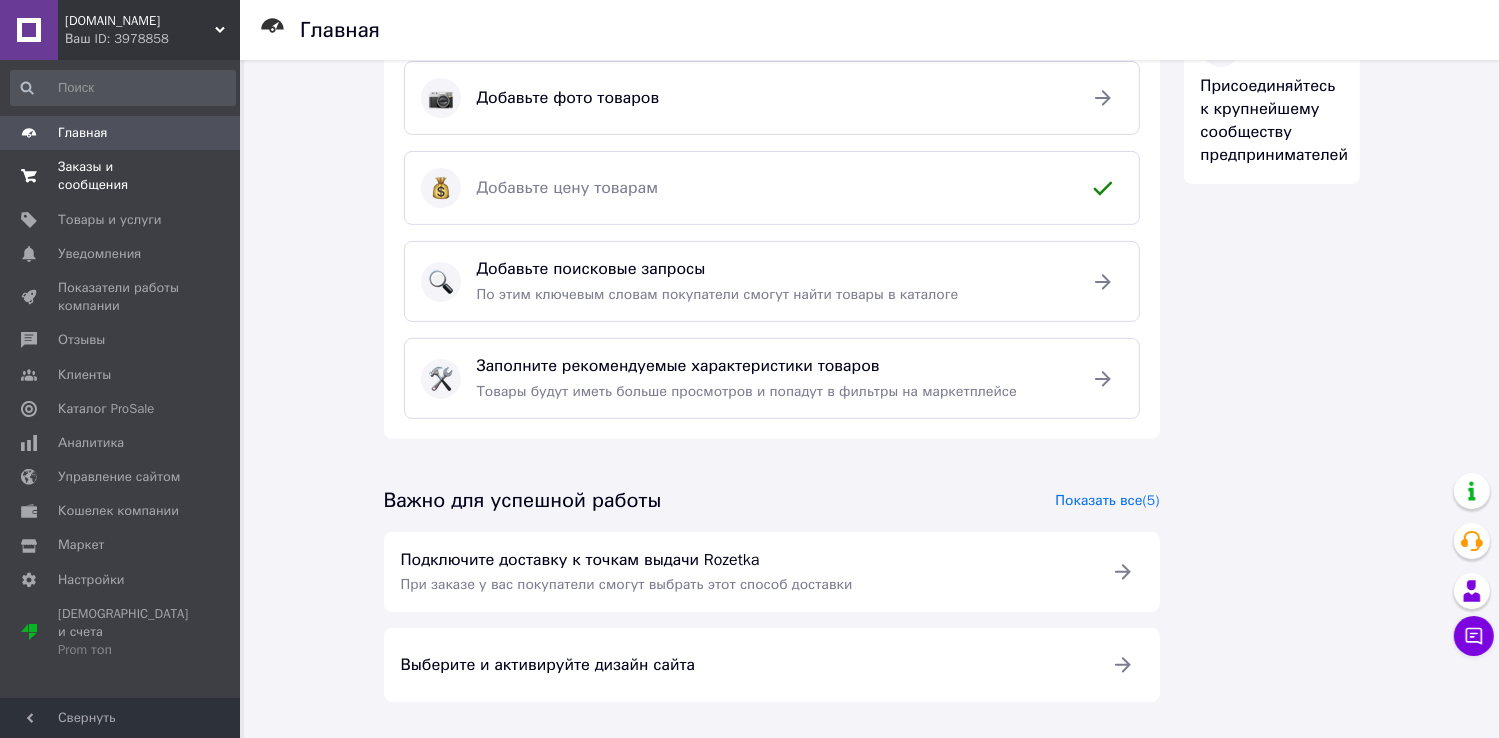 click on "Заказы и сообщения 0 0" at bounding box center [123, 176] 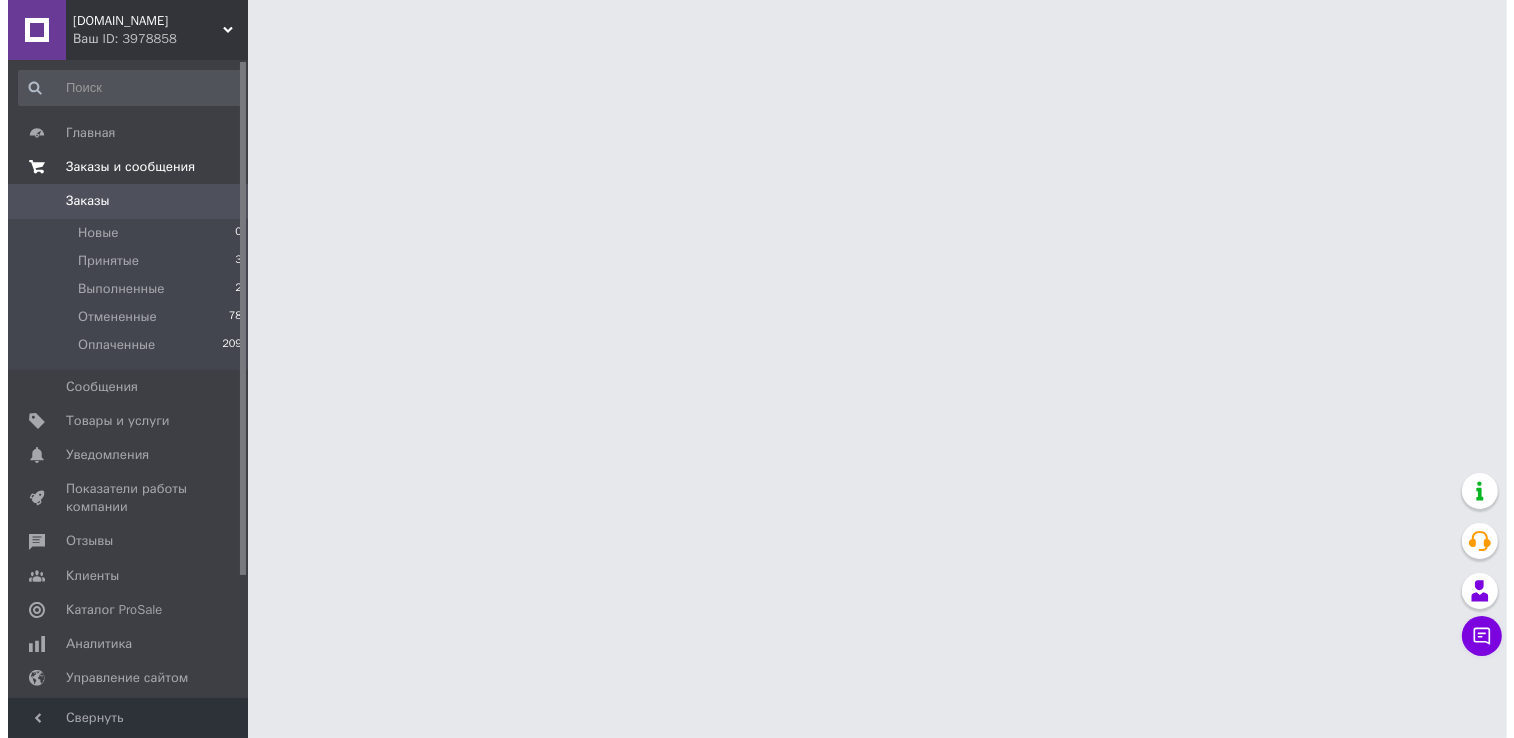 scroll, scrollTop: 0, scrollLeft: 0, axis: both 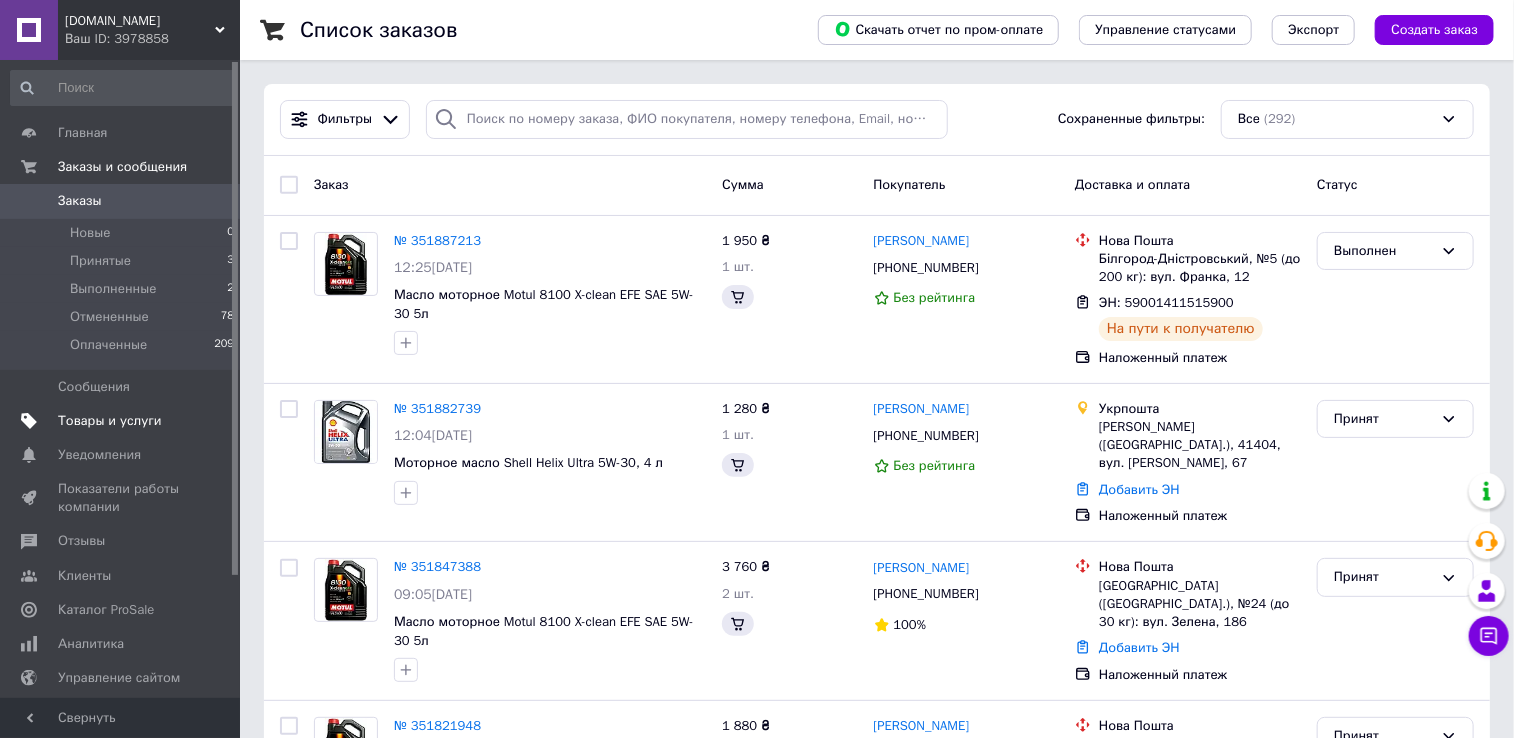 click on "Товары и услуги" at bounding box center [110, 421] 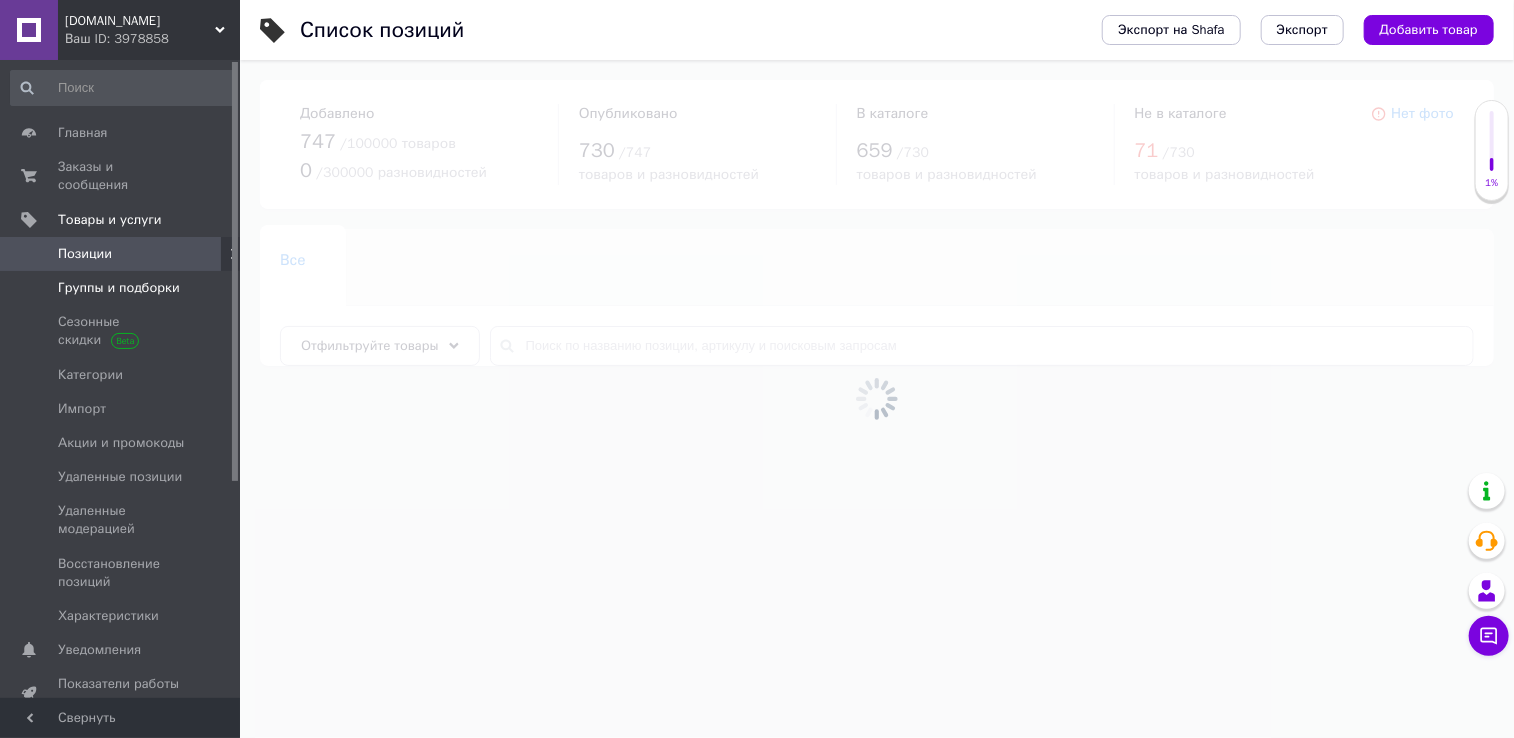 click on "Группы и подборки" at bounding box center (119, 288) 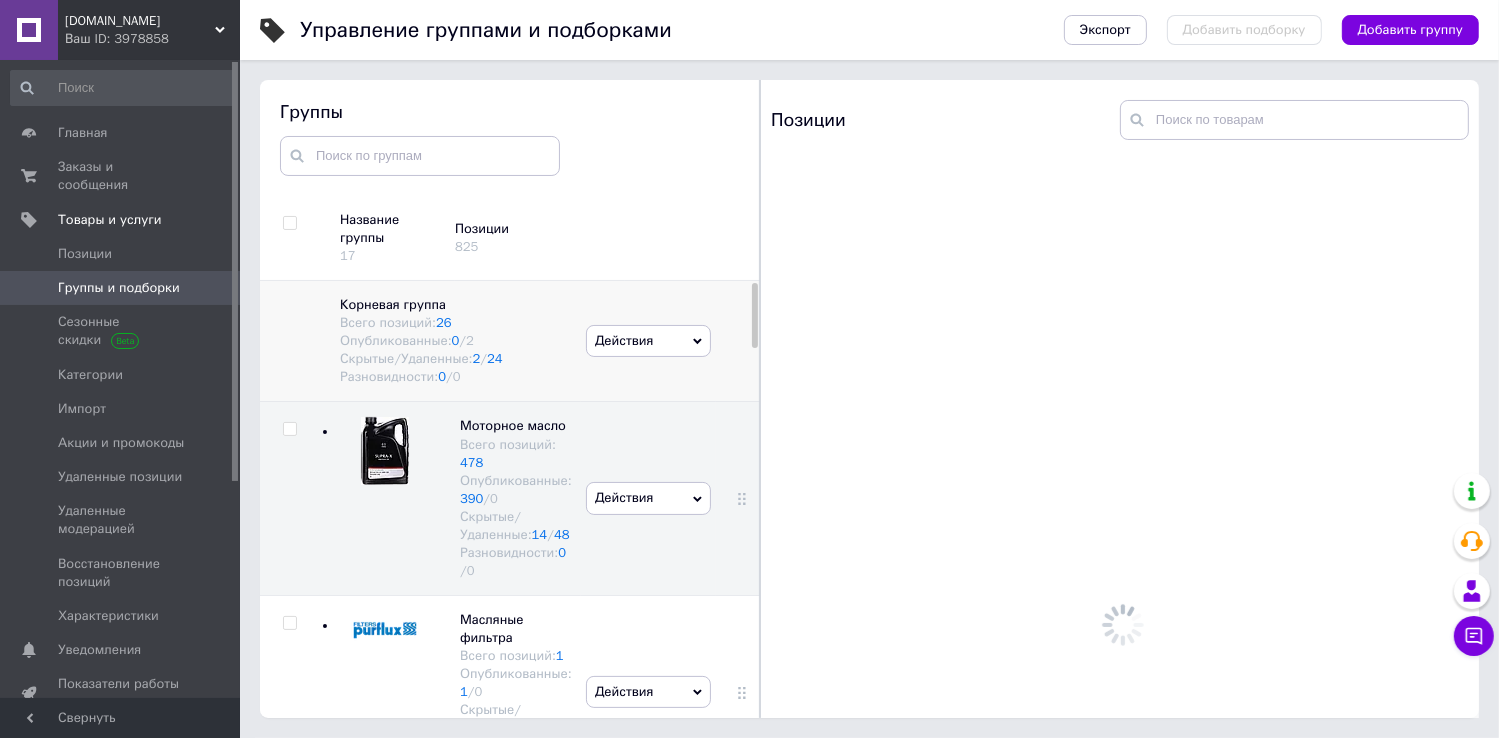 scroll, scrollTop: 113, scrollLeft: 0, axis: vertical 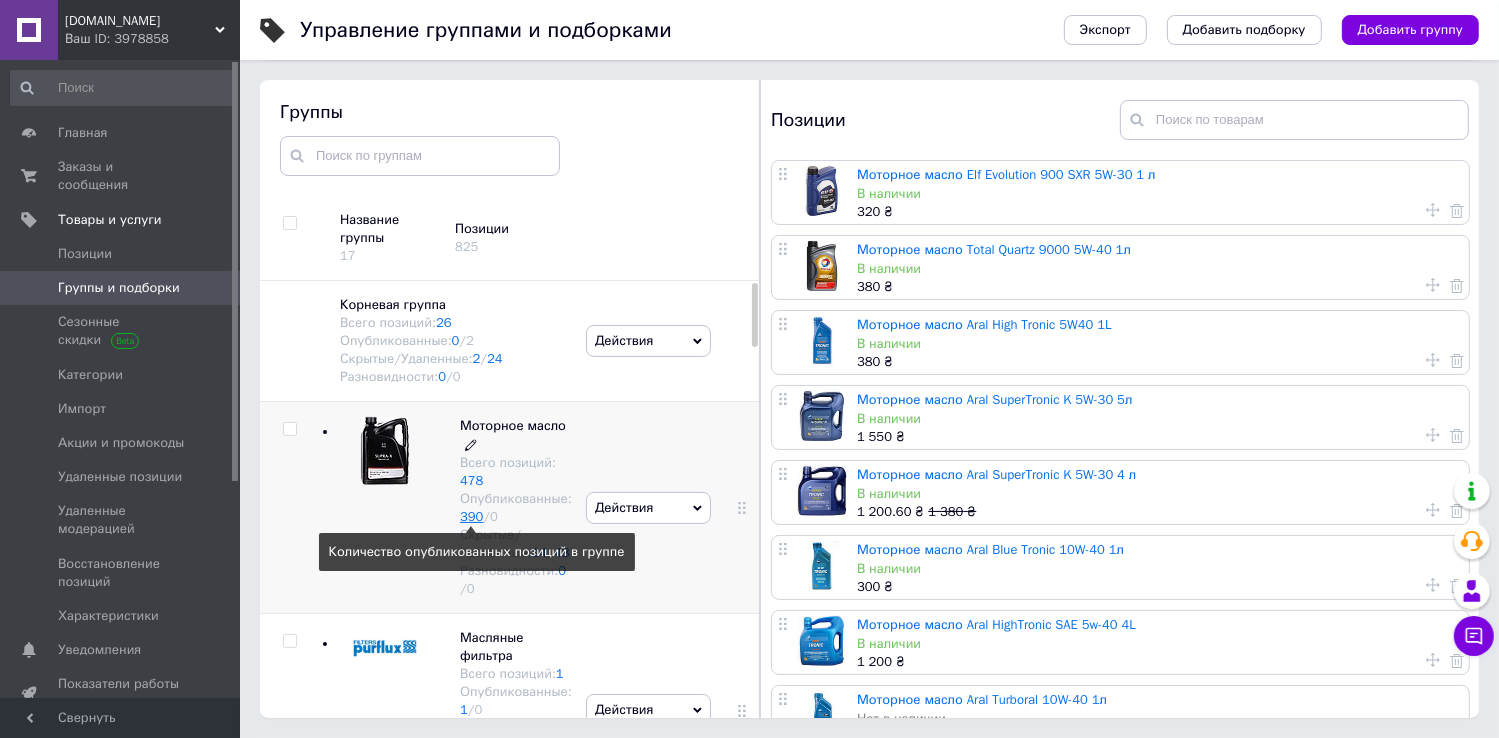 click on "390" at bounding box center (471, 516) 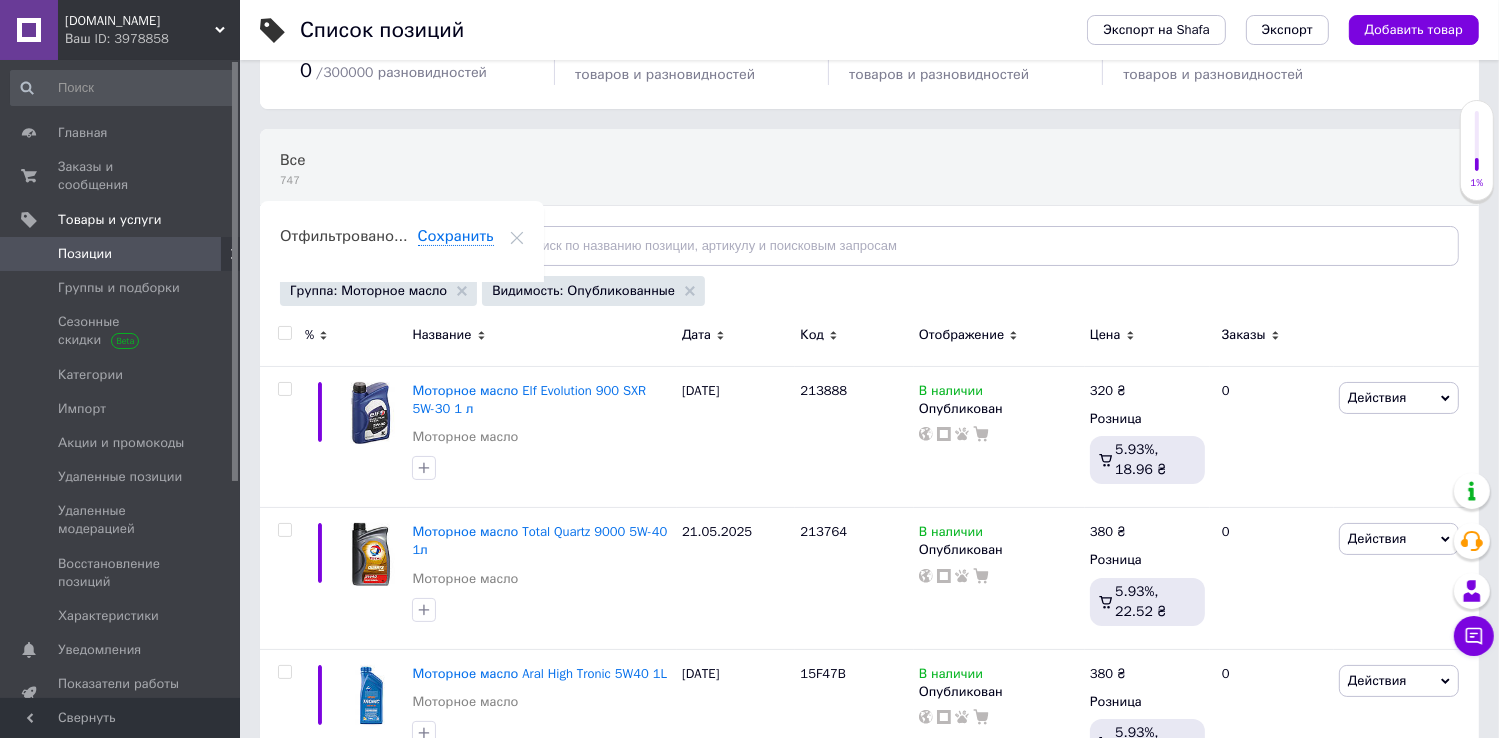 scroll, scrollTop: 0, scrollLeft: 0, axis: both 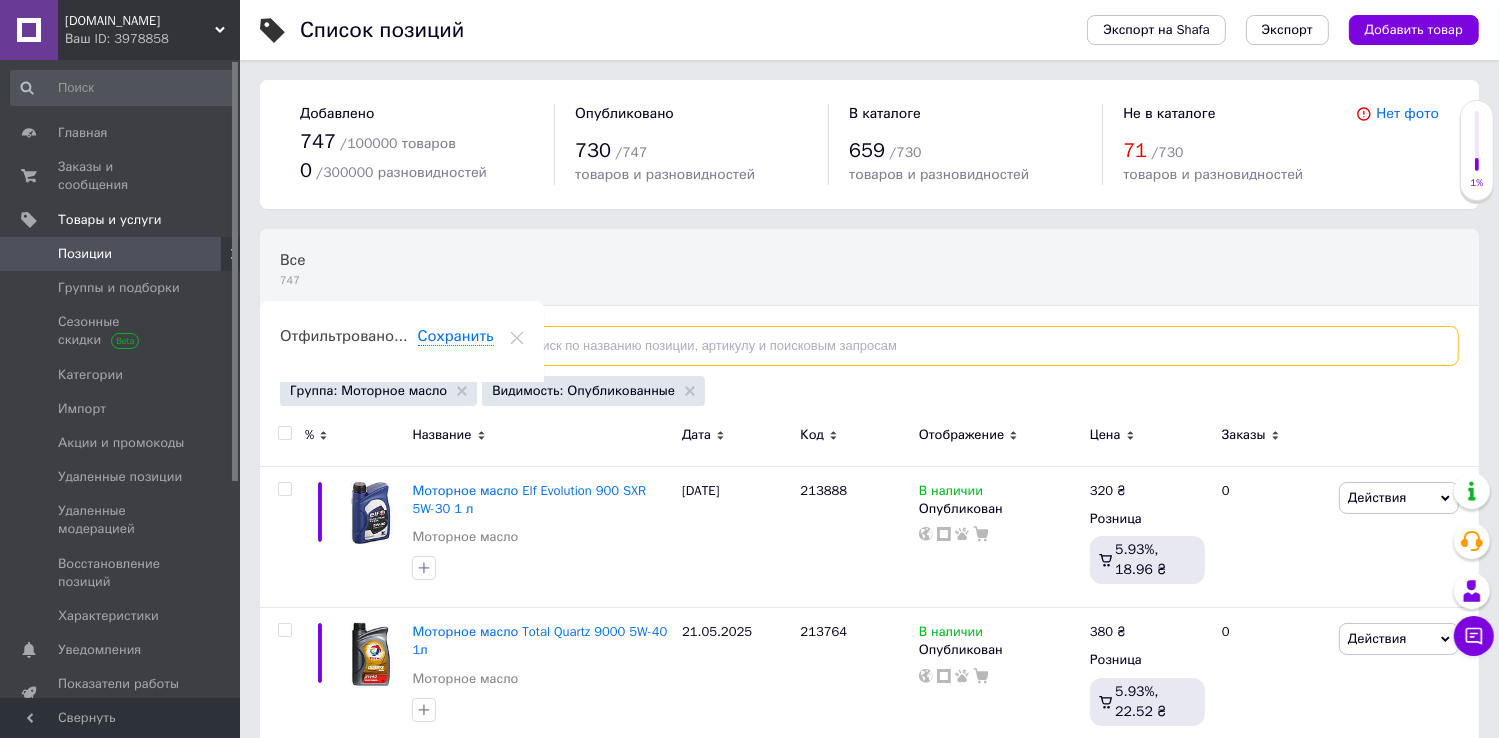 click at bounding box center (974, 346) 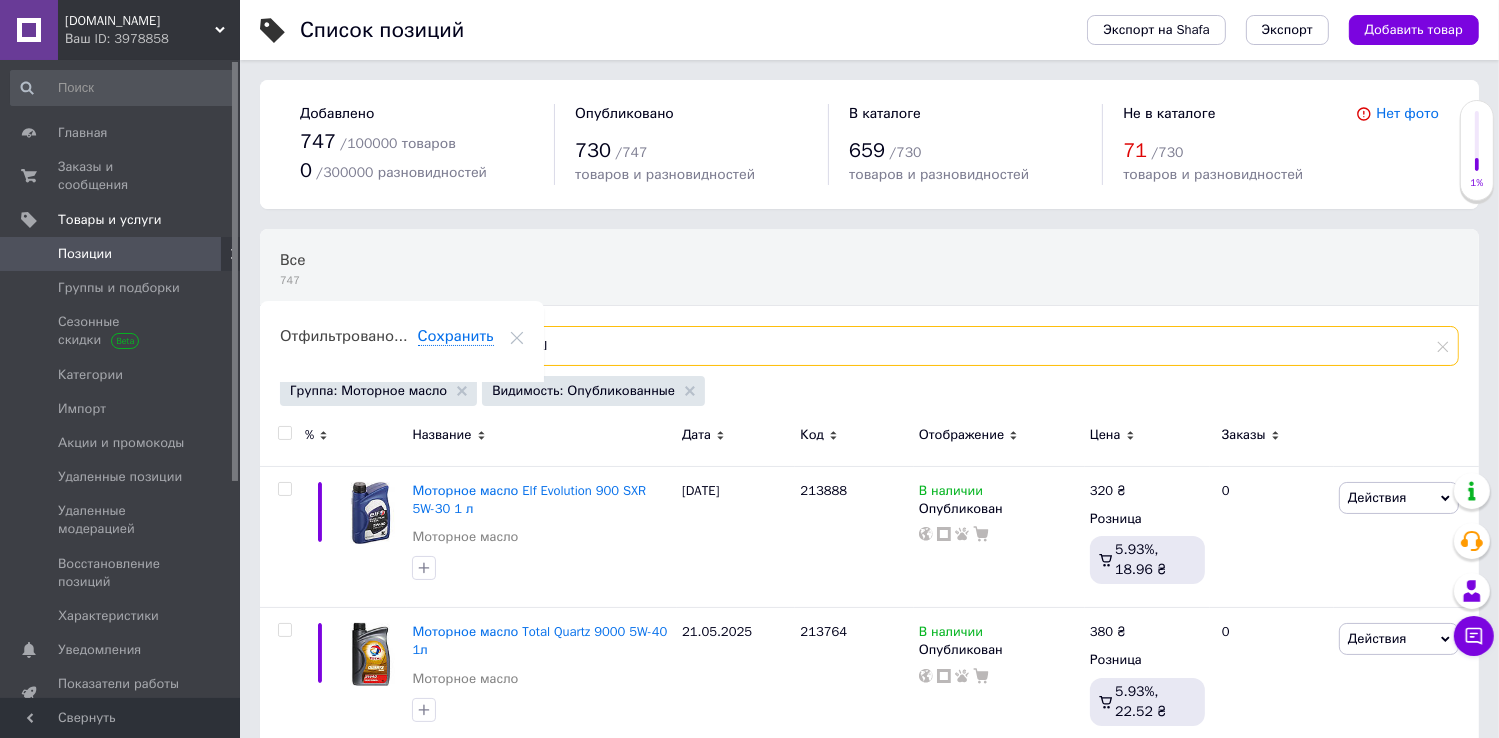 type on "aral" 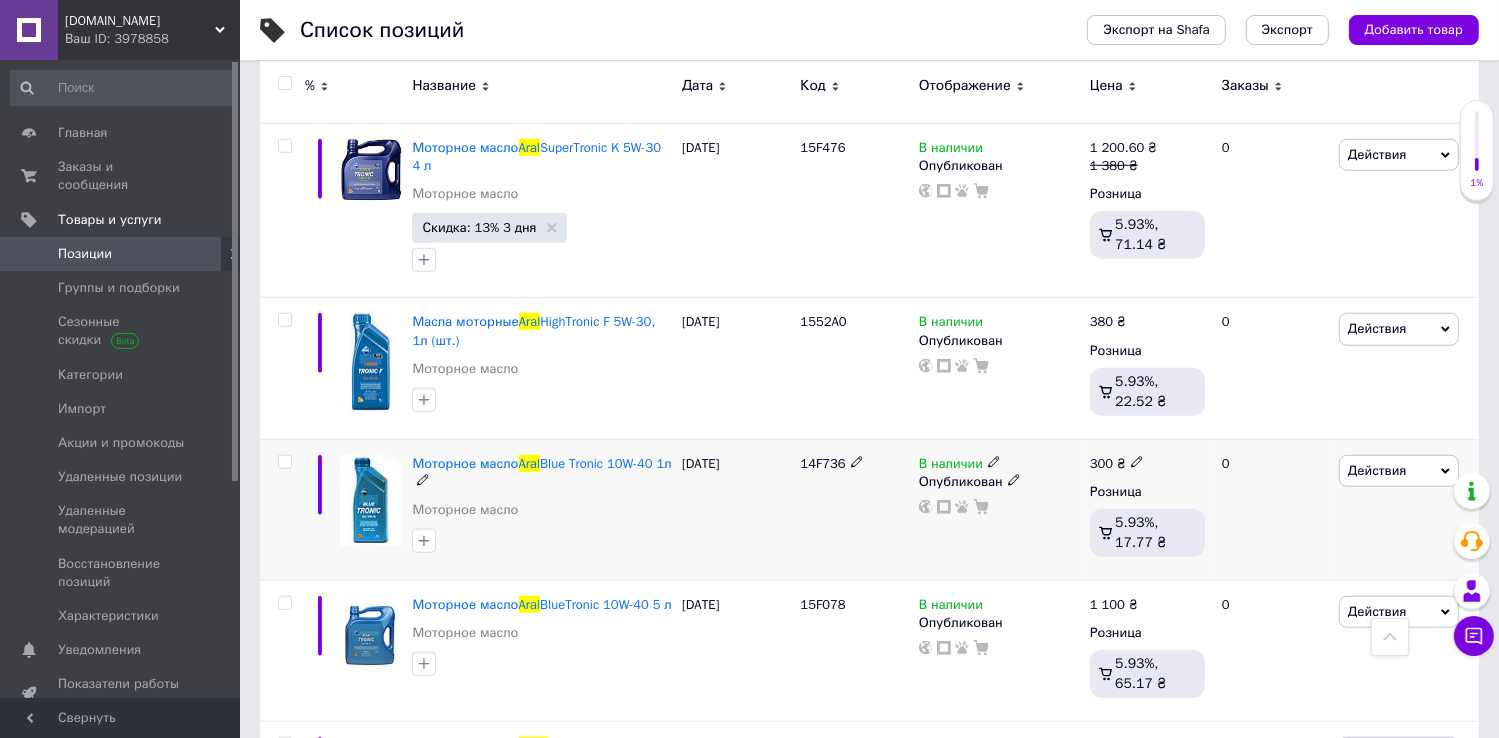 scroll, scrollTop: 1800, scrollLeft: 0, axis: vertical 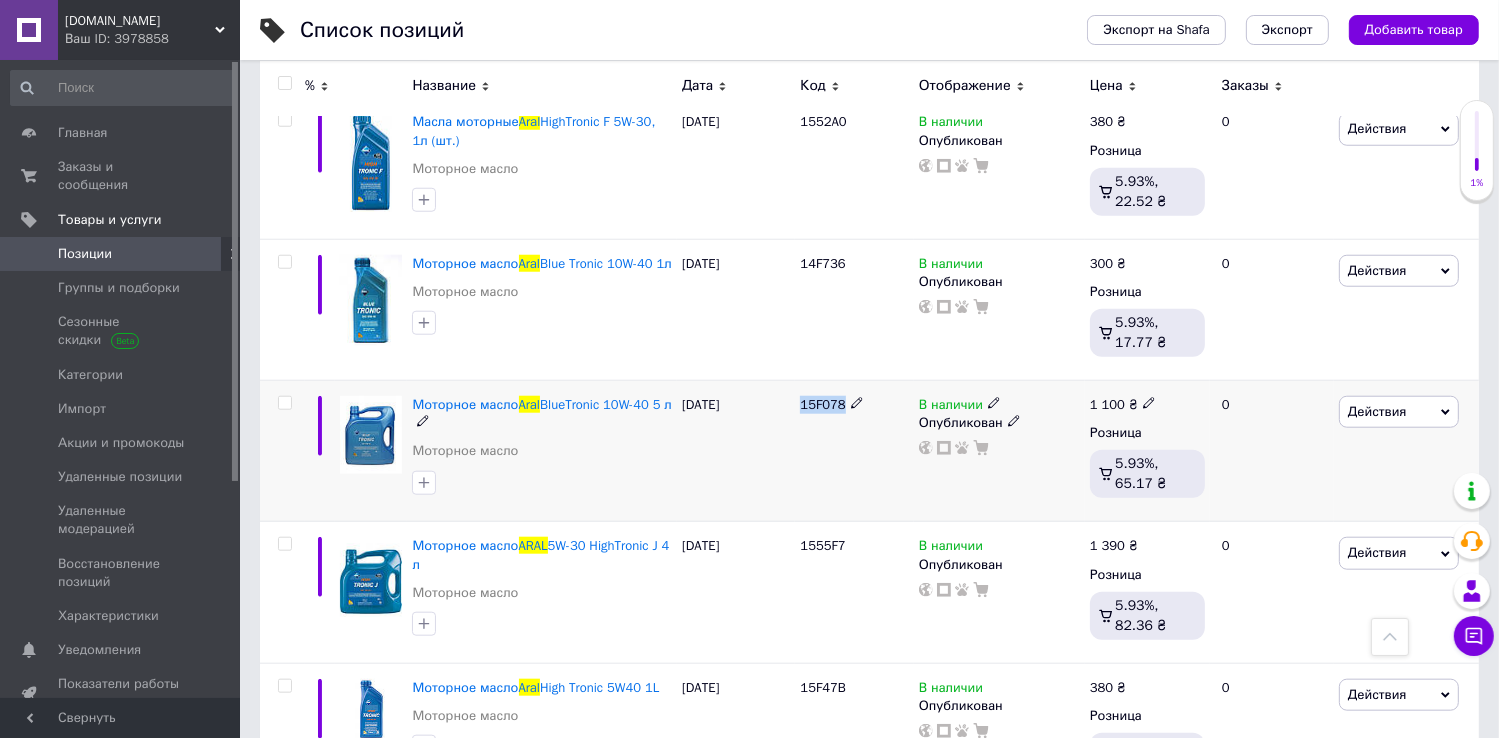 drag, startPoint x: 801, startPoint y: 401, endPoint x: 854, endPoint y: 413, distance: 54.34151 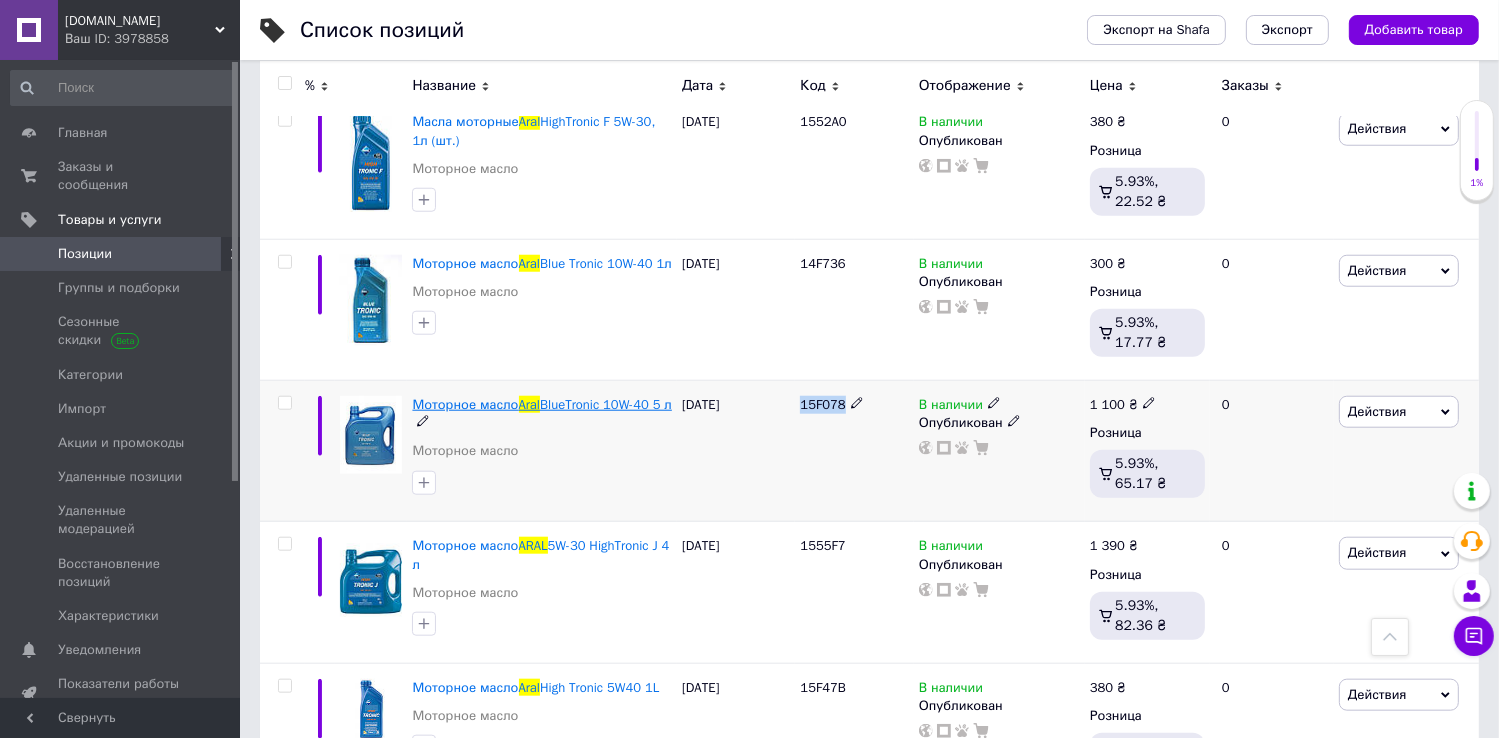 click on "BlueTronic 10W-40 5 л" at bounding box center (606, 404) 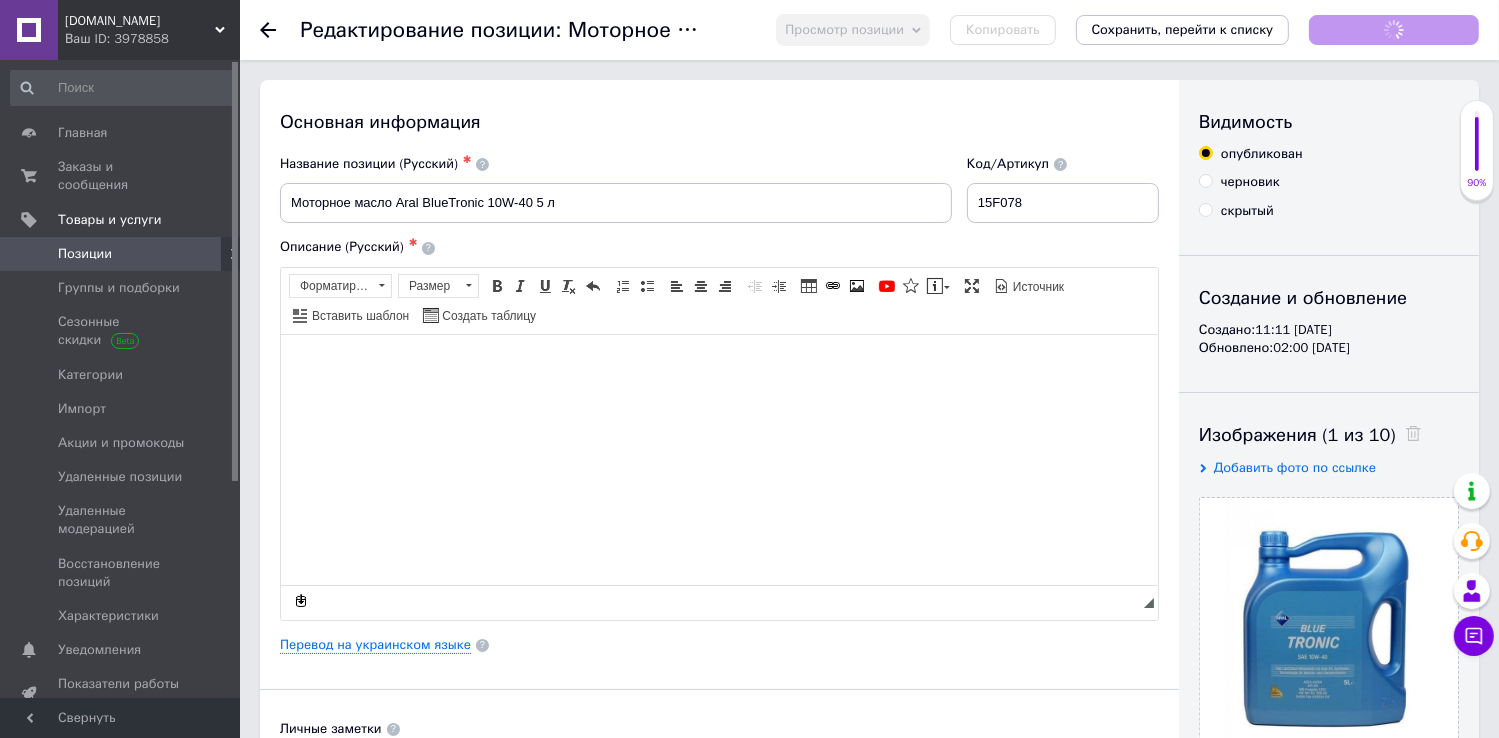 checkbox on "true" 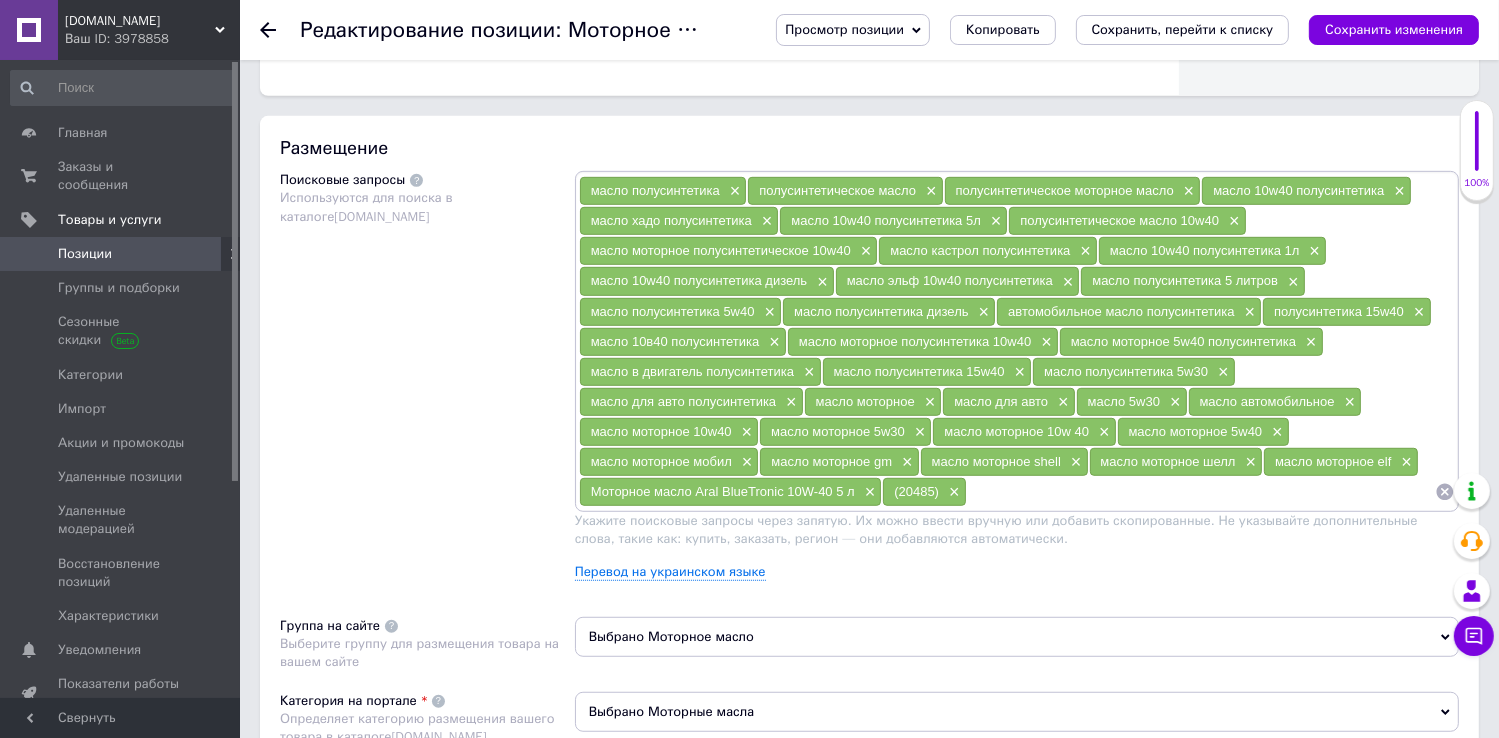 scroll, scrollTop: 1700, scrollLeft: 0, axis: vertical 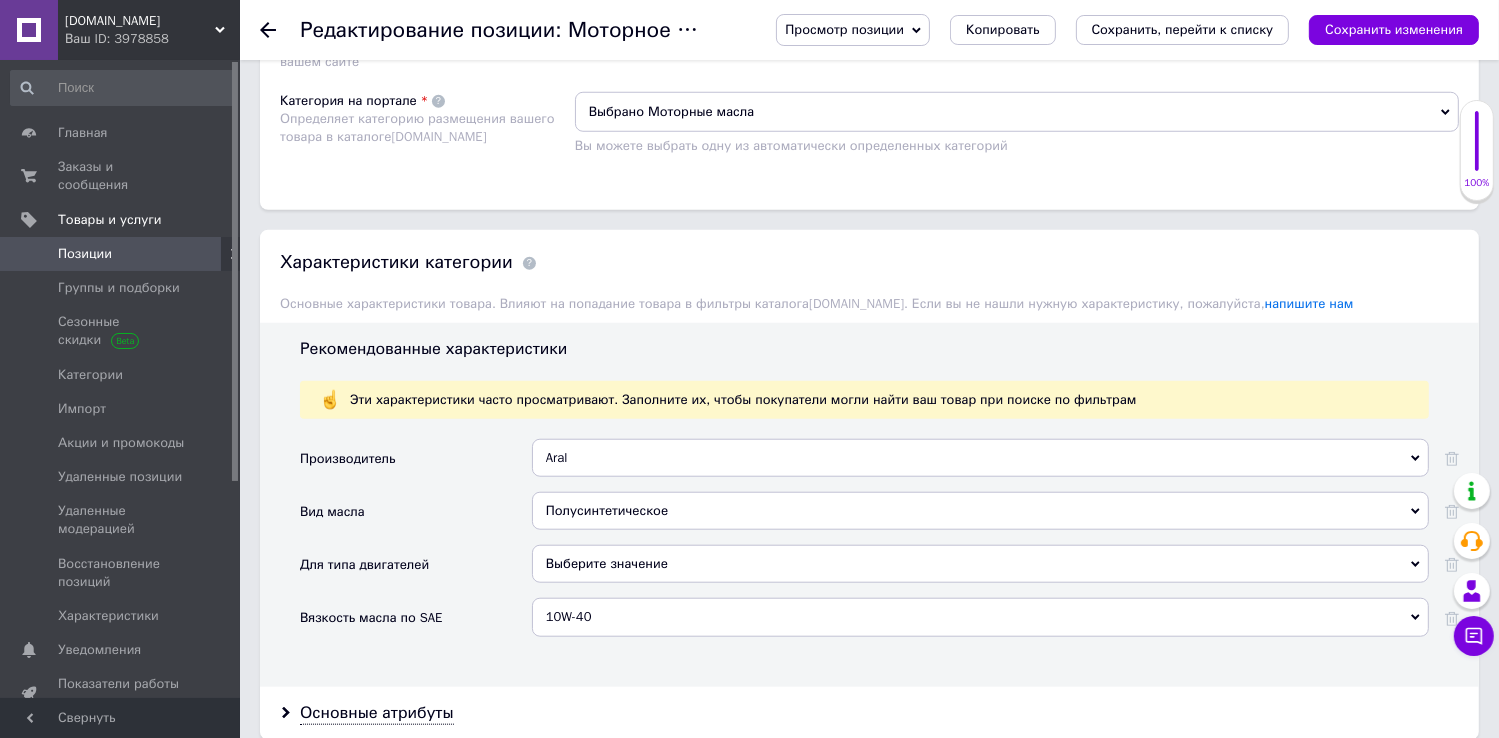 click on "Позиции" at bounding box center [85, 254] 